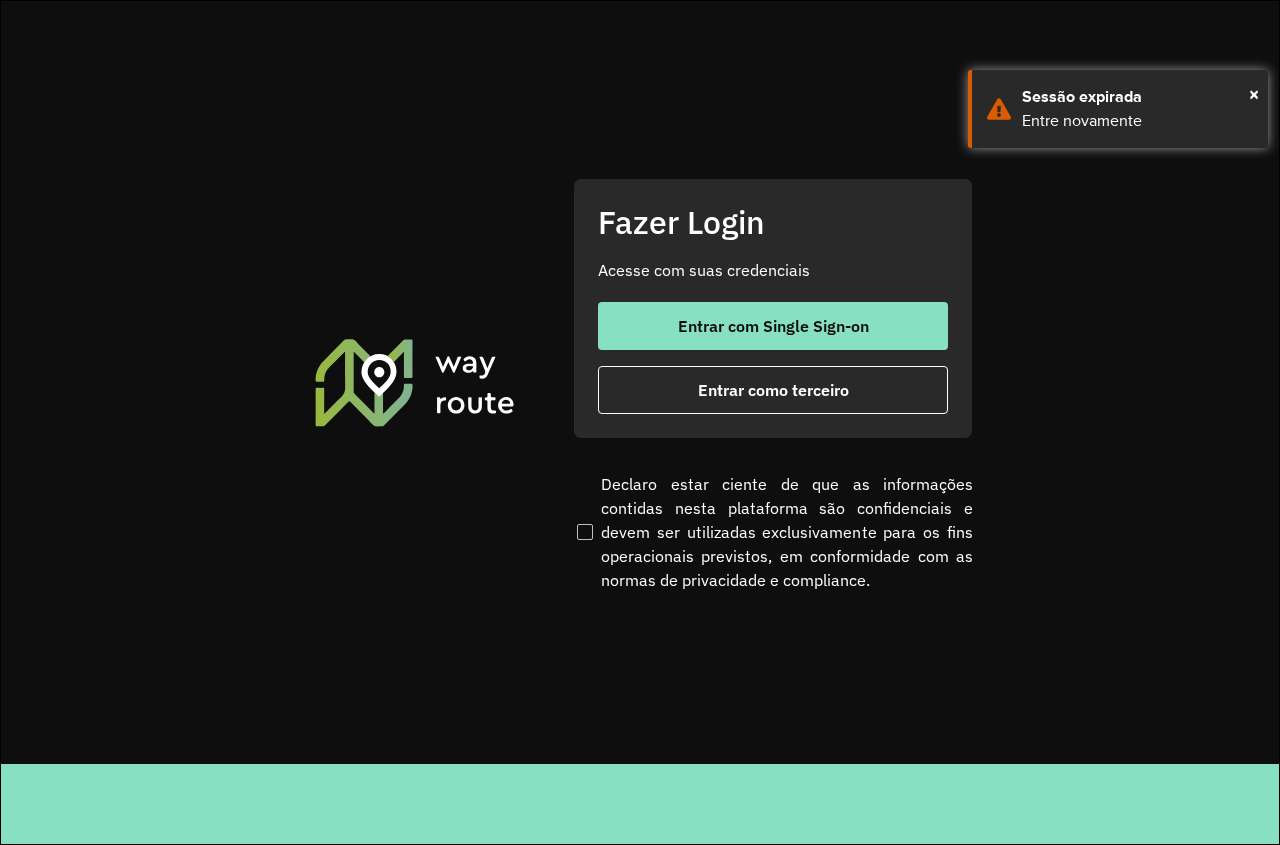 scroll, scrollTop: 0, scrollLeft: 0, axis: both 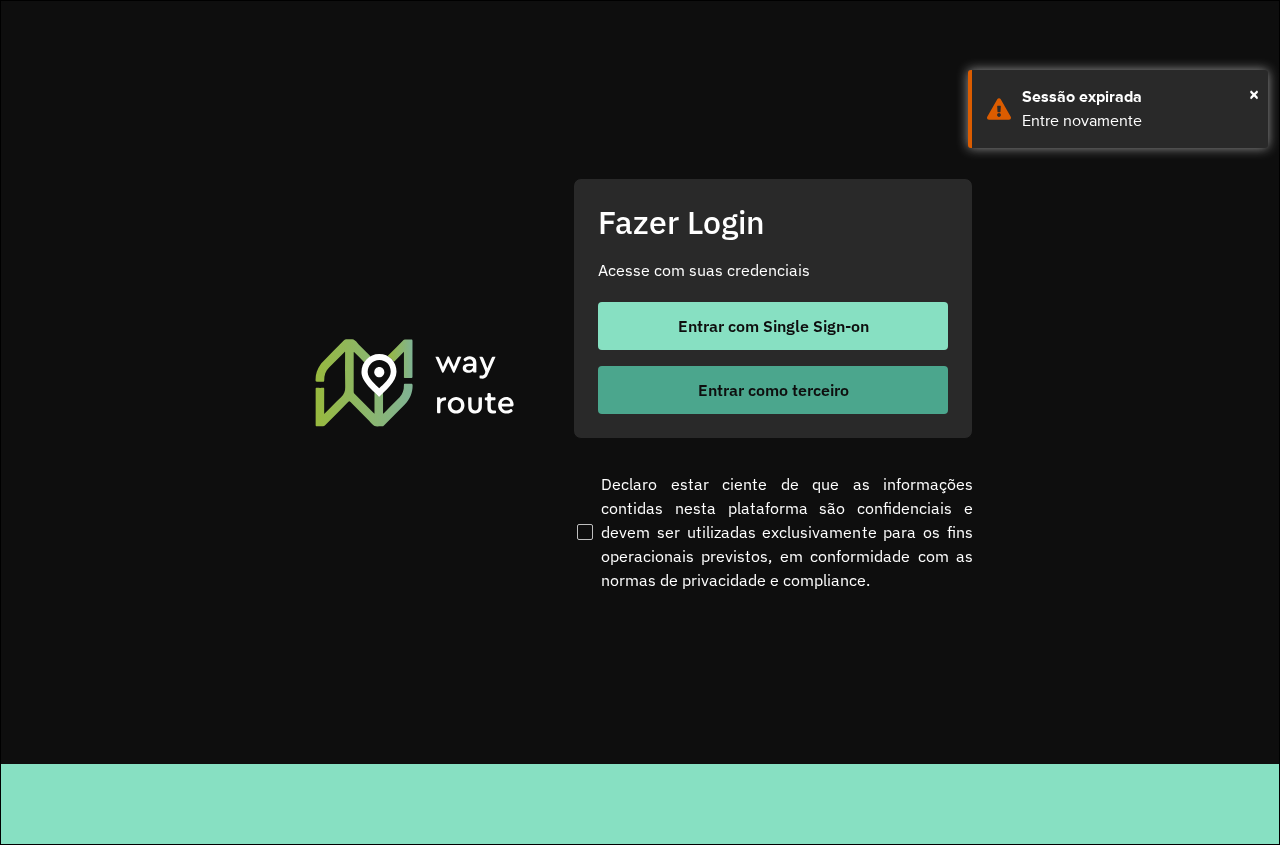 click on "Entrar como terceiro" at bounding box center [773, 390] 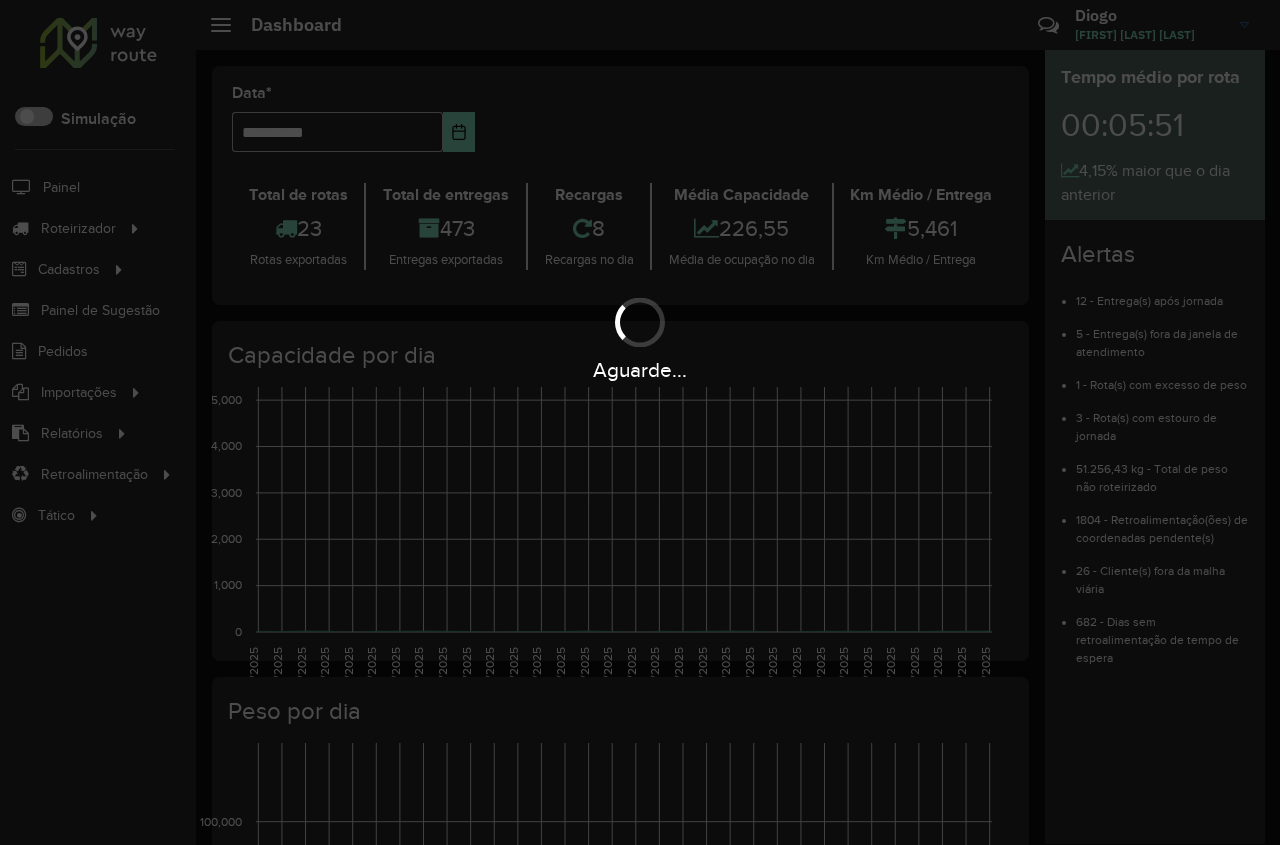scroll, scrollTop: 0, scrollLeft: 0, axis: both 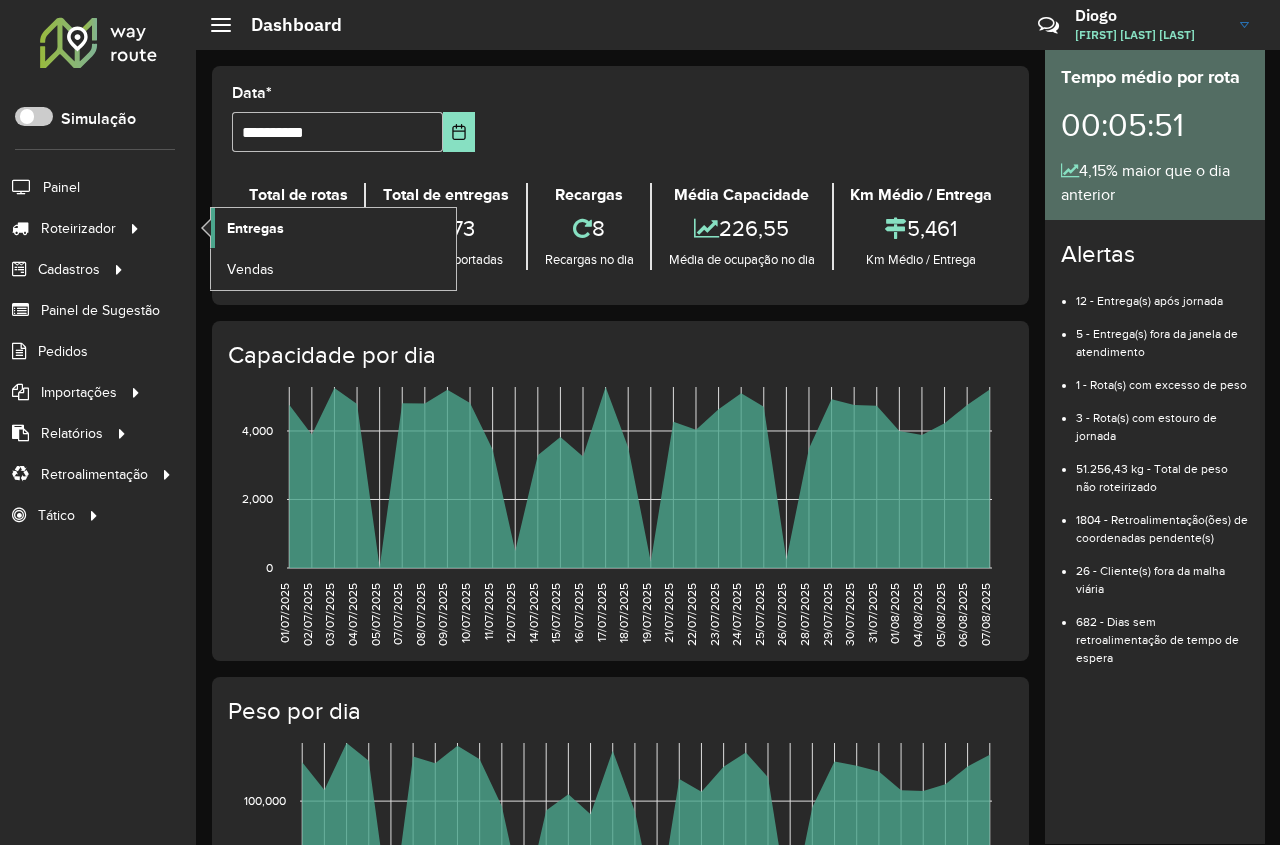 click on "Entregas" 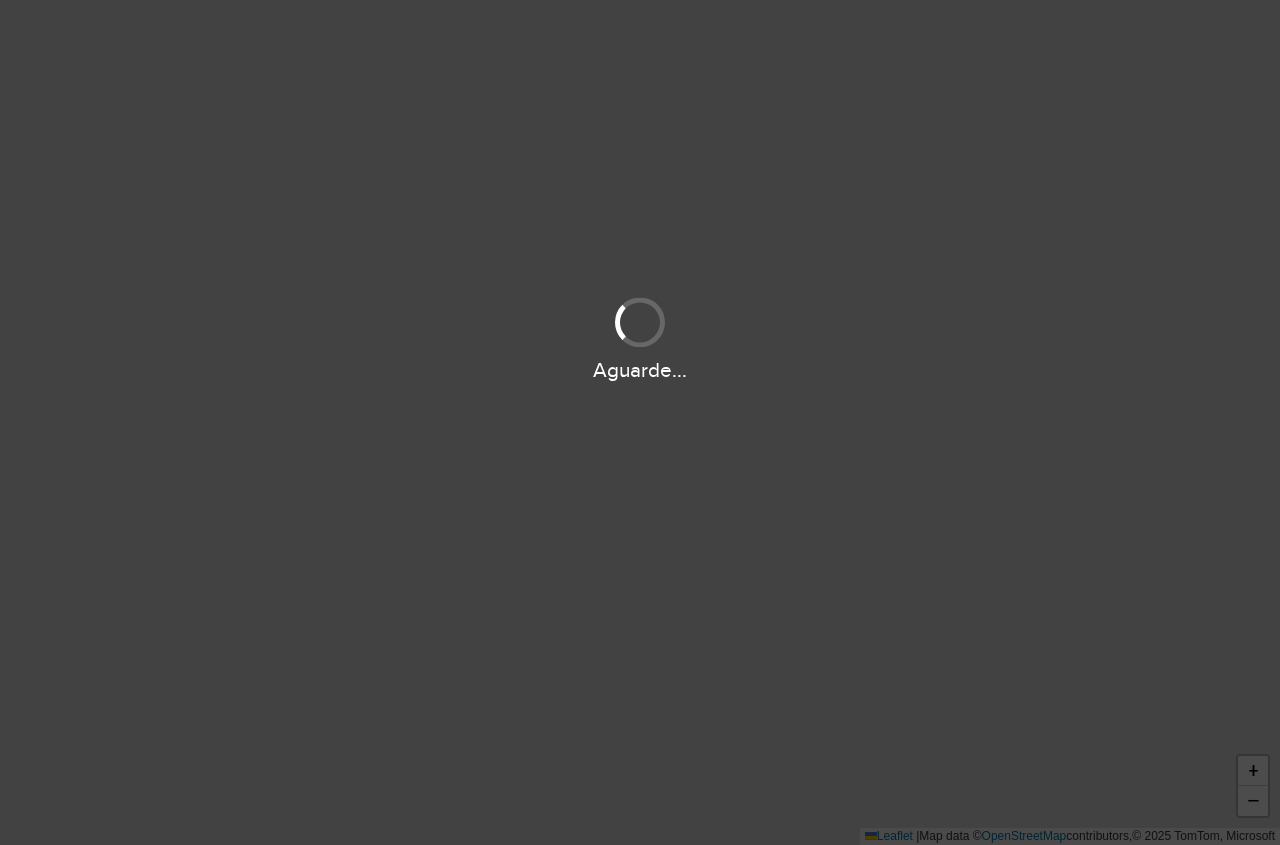 scroll, scrollTop: 0, scrollLeft: 0, axis: both 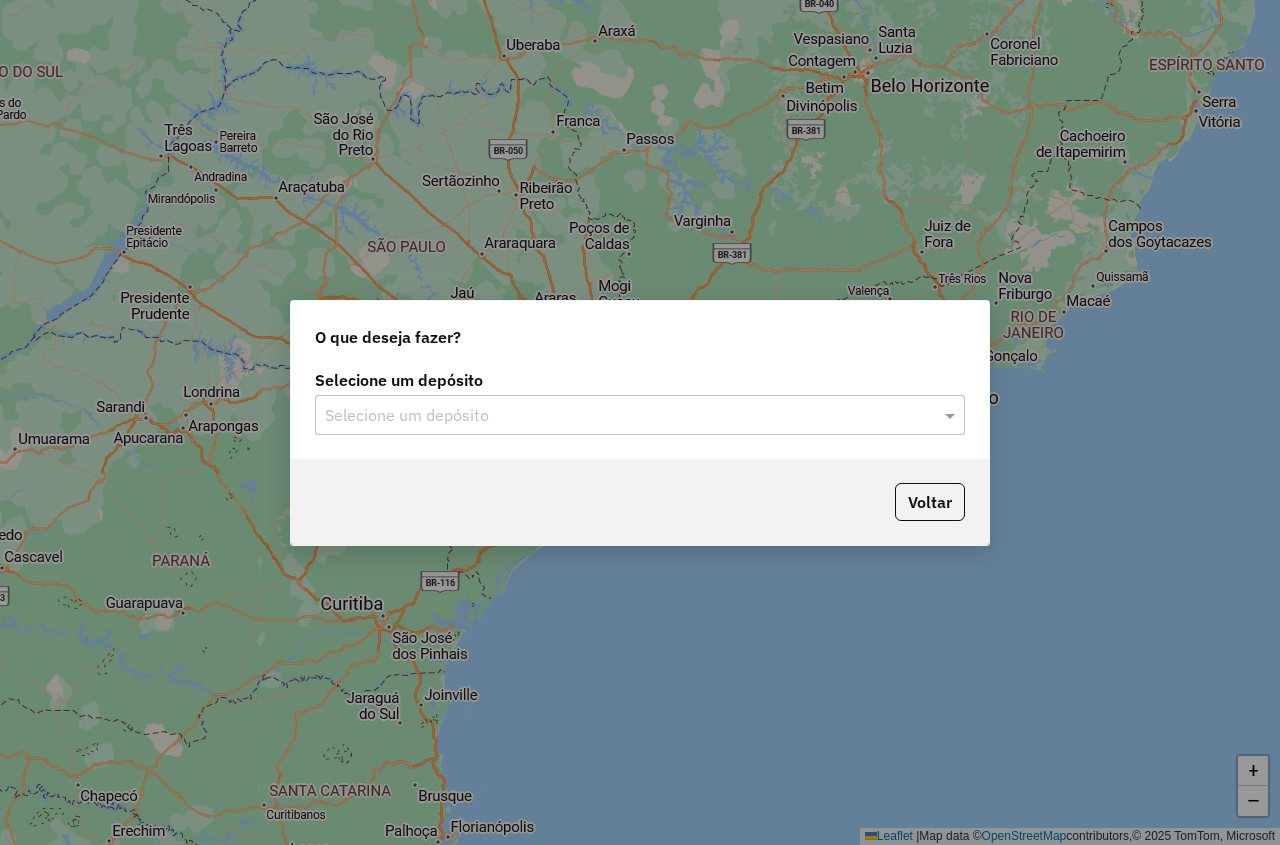 click on "Selecione um depósito" 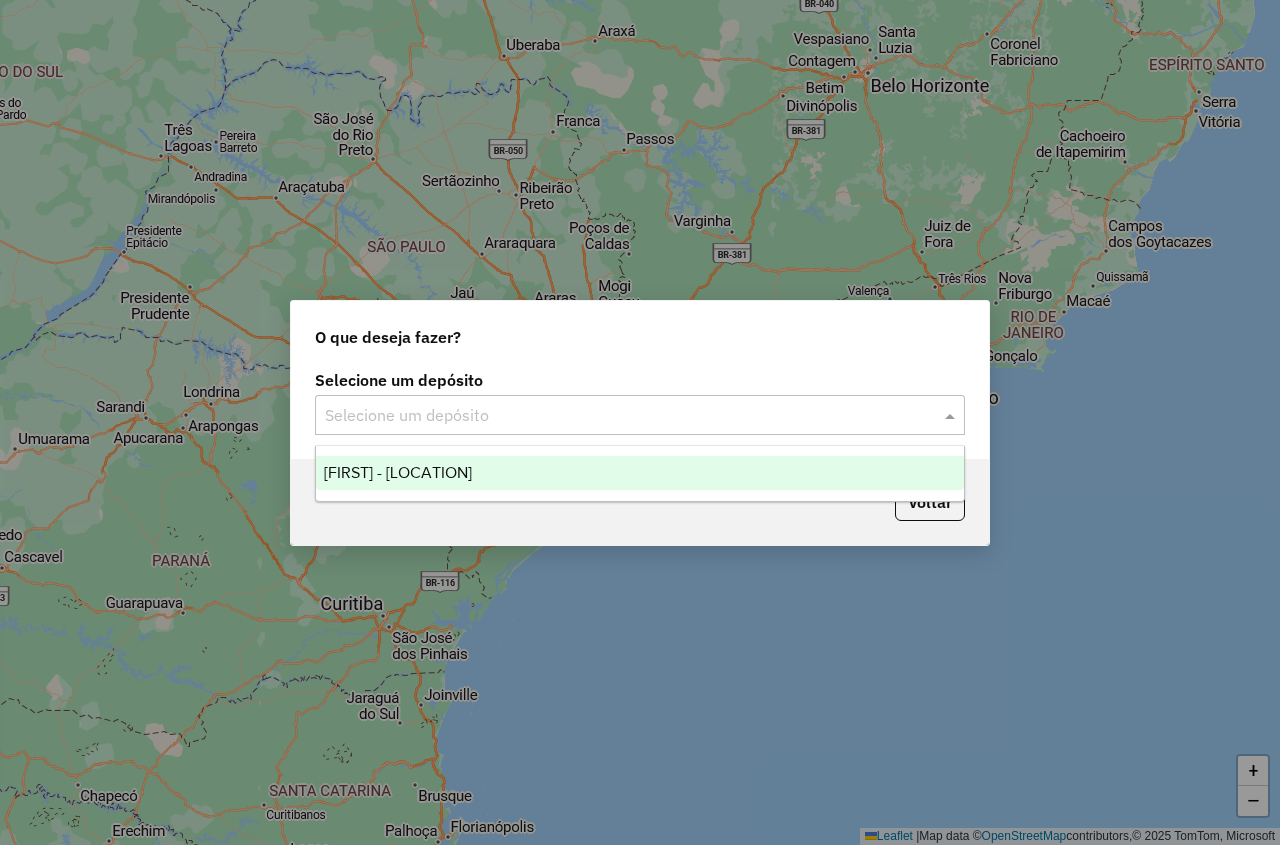 click on "[FIRST] - [LOCATION]" at bounding box center (640, 473) 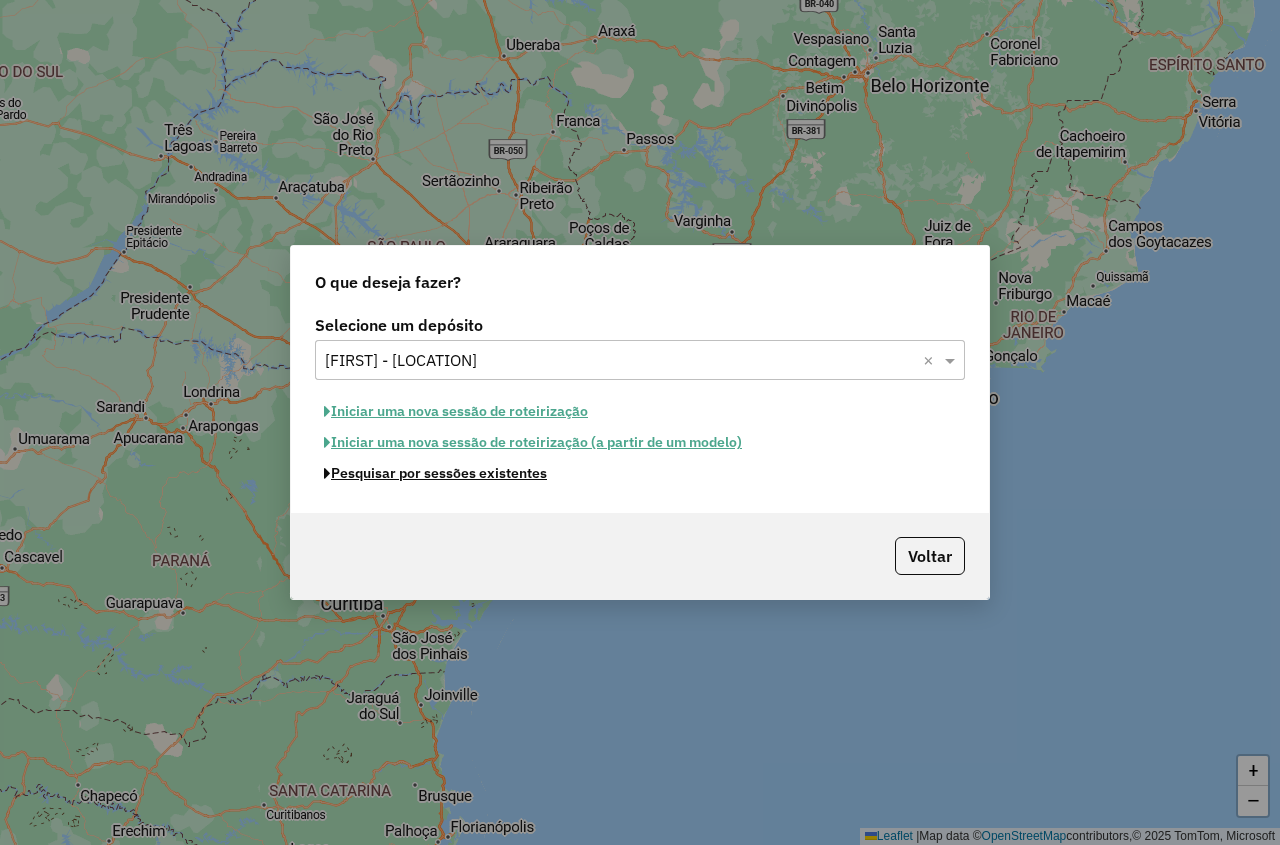 click on "Pesquisar por sessões existentes" 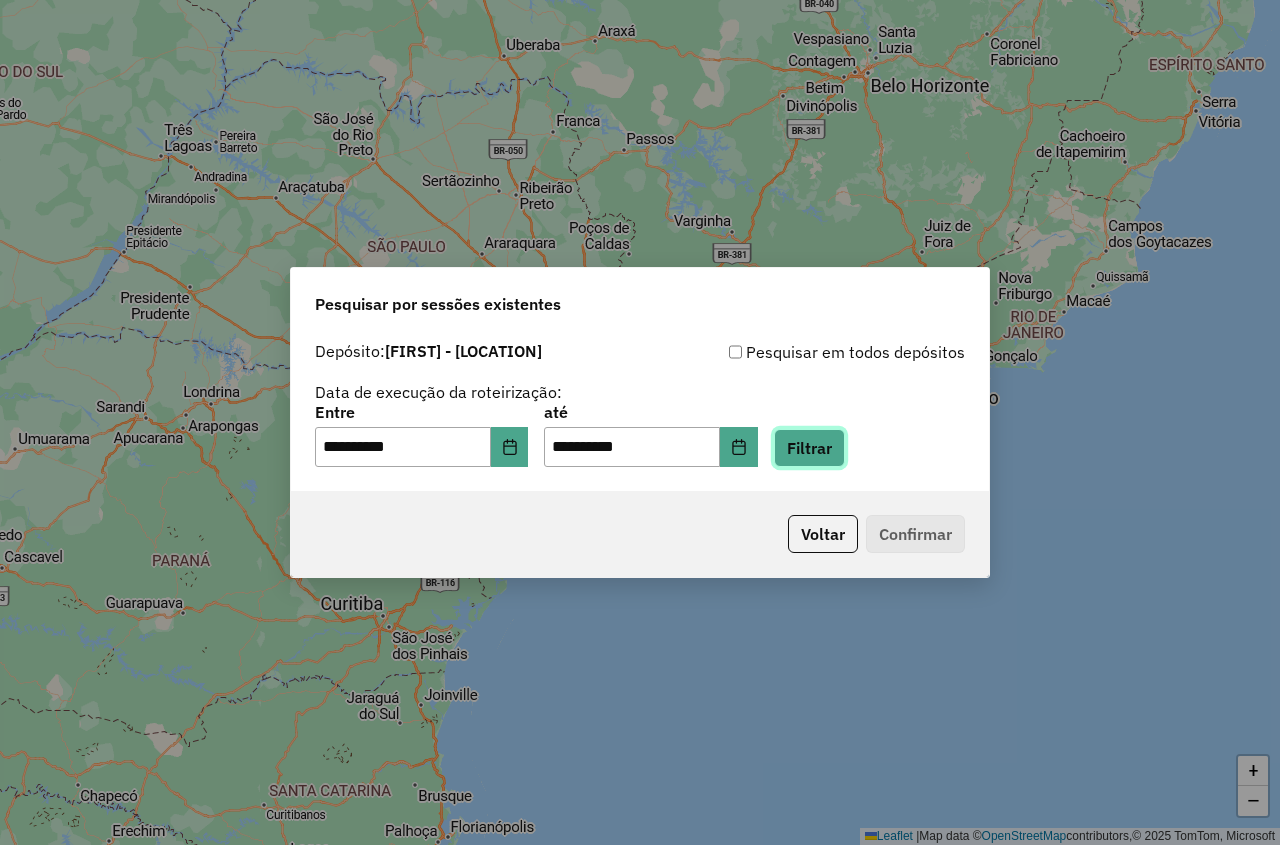 click on "Filtrar" 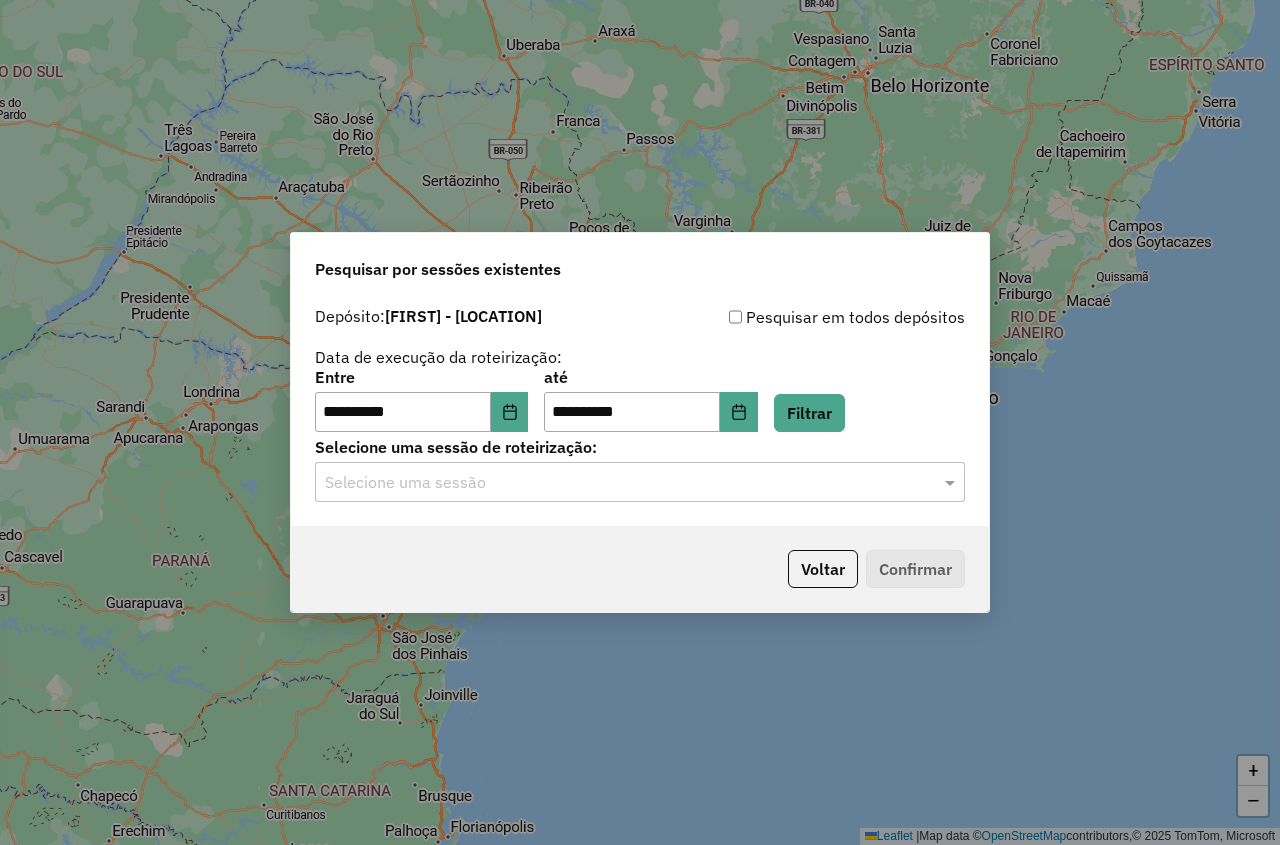 click 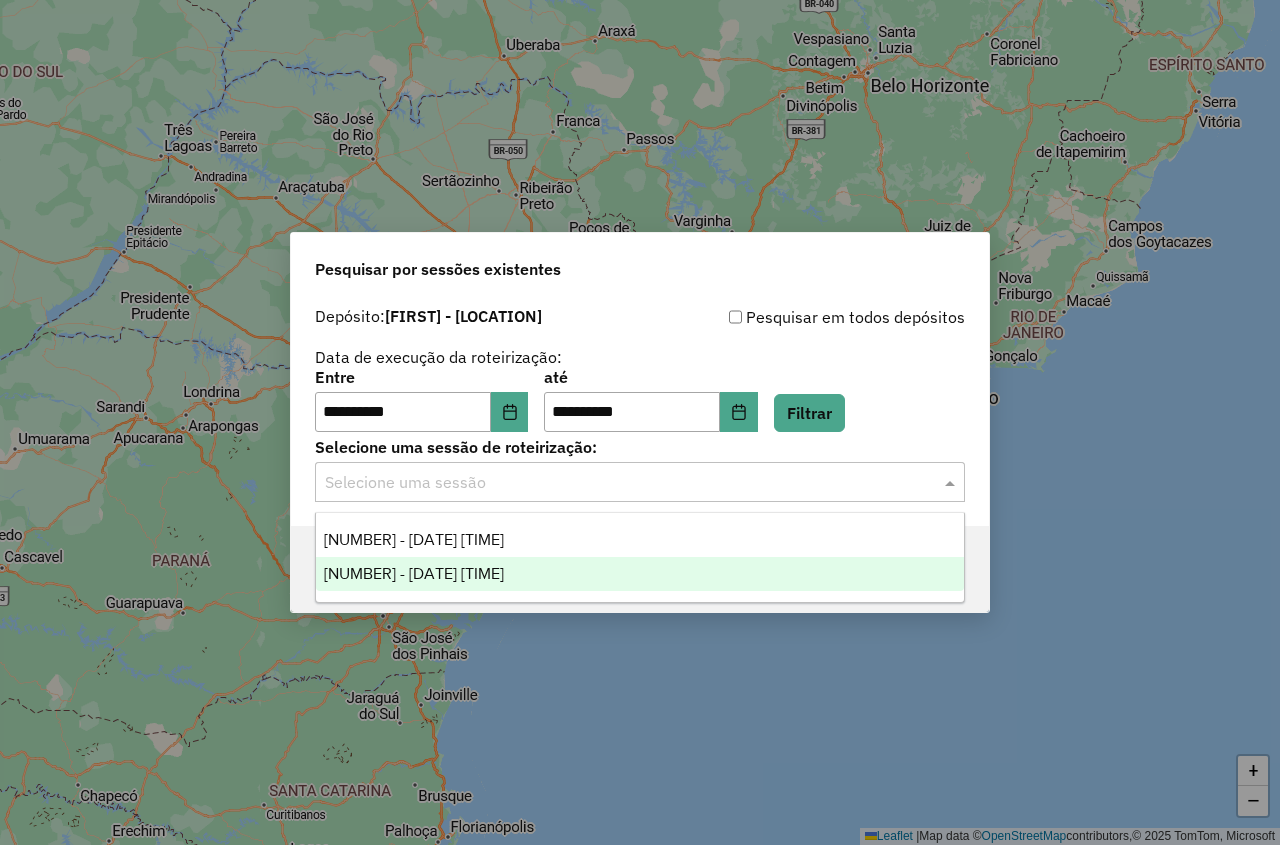 click on "976253 - 07/08/2025 19:26" at bounding box center [414, 573] 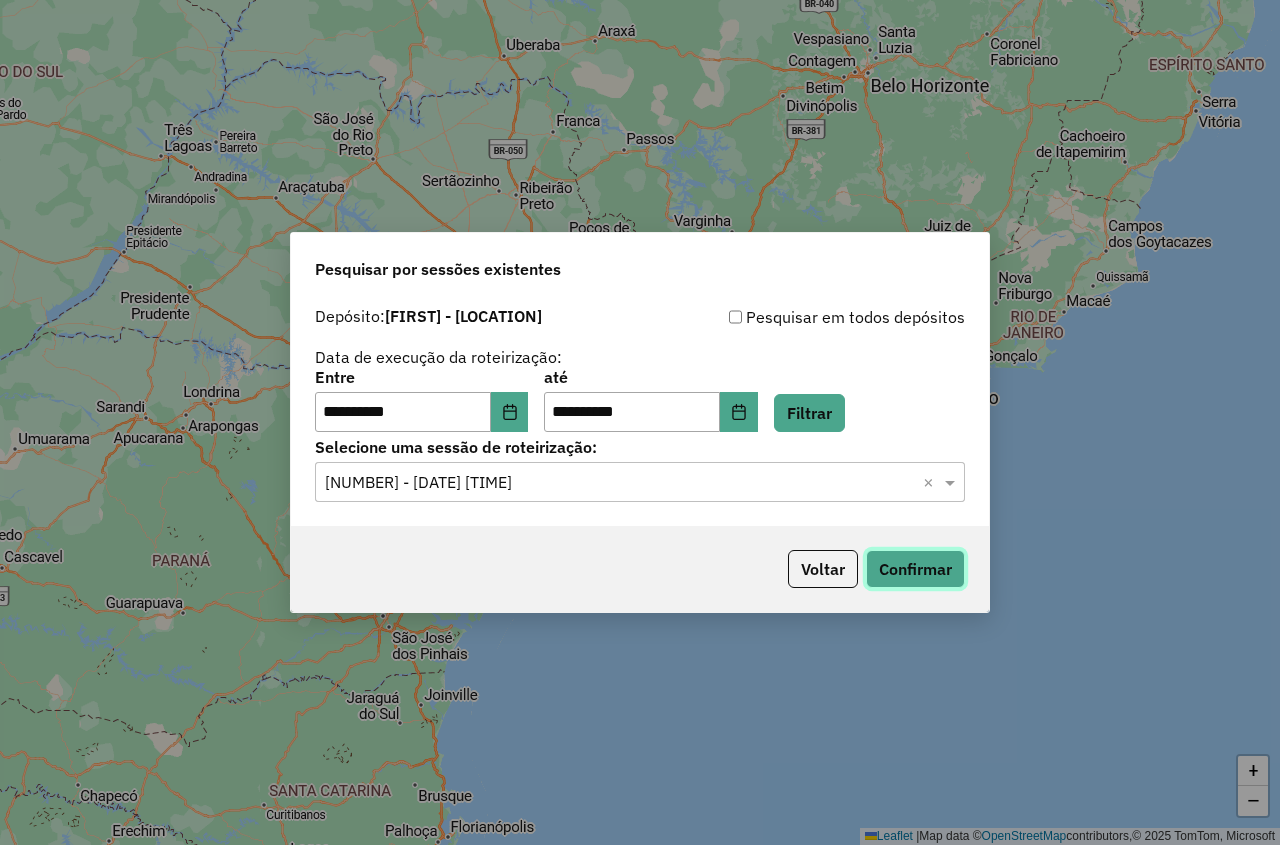click on "Confirmar" 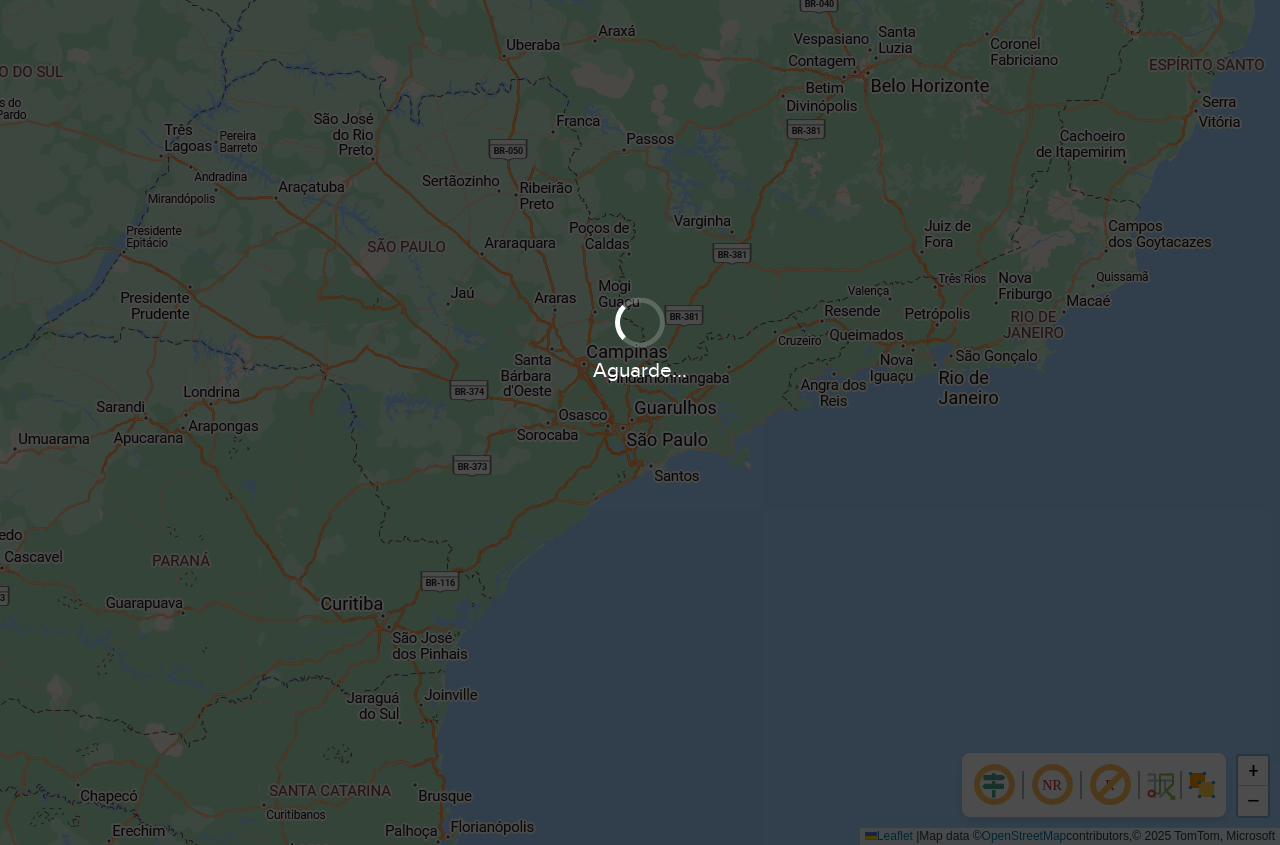 scroll, scrollTop: 0, scrollLeft: 0, axis: both 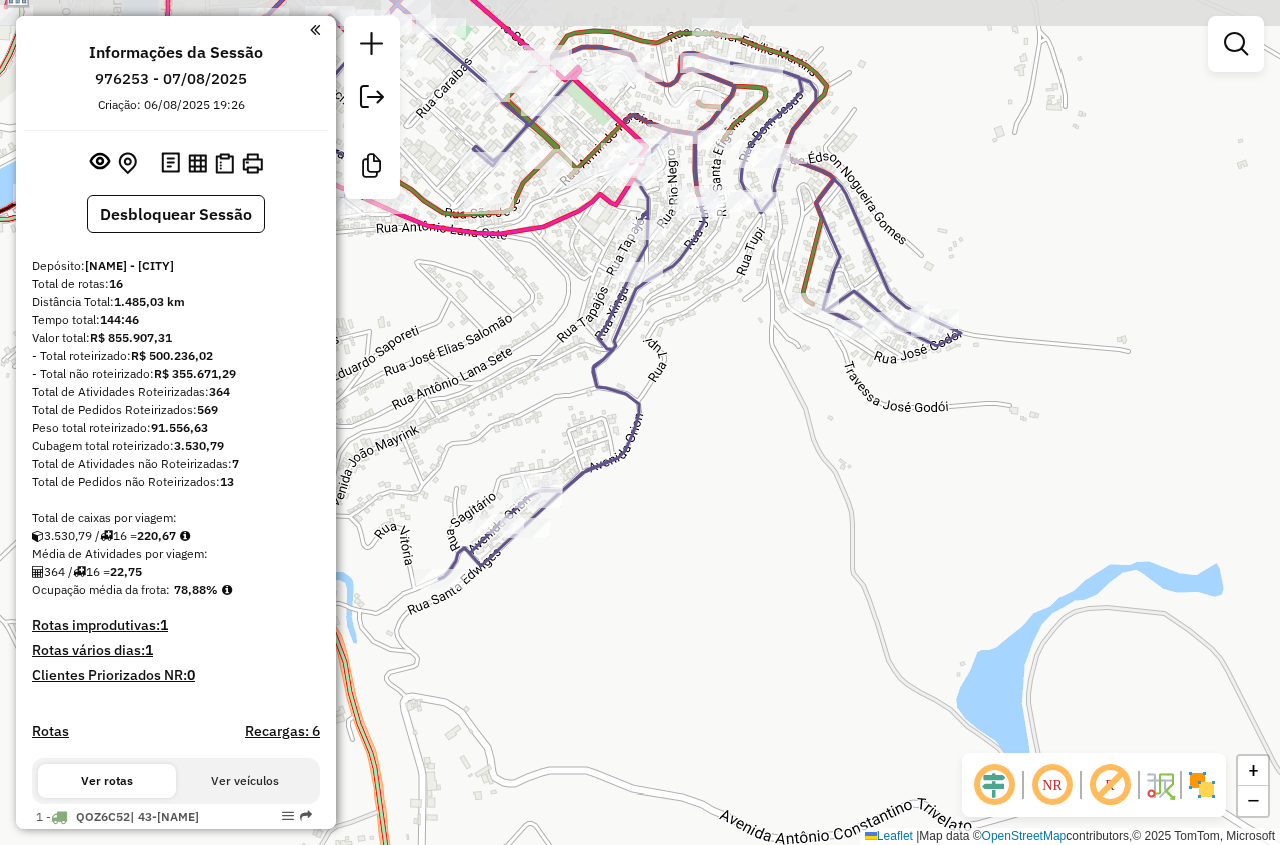 drag, startPoint x: 708, startPoint y: 293, endPoint x: 706, endPoint y: 370, distance: 77.02597 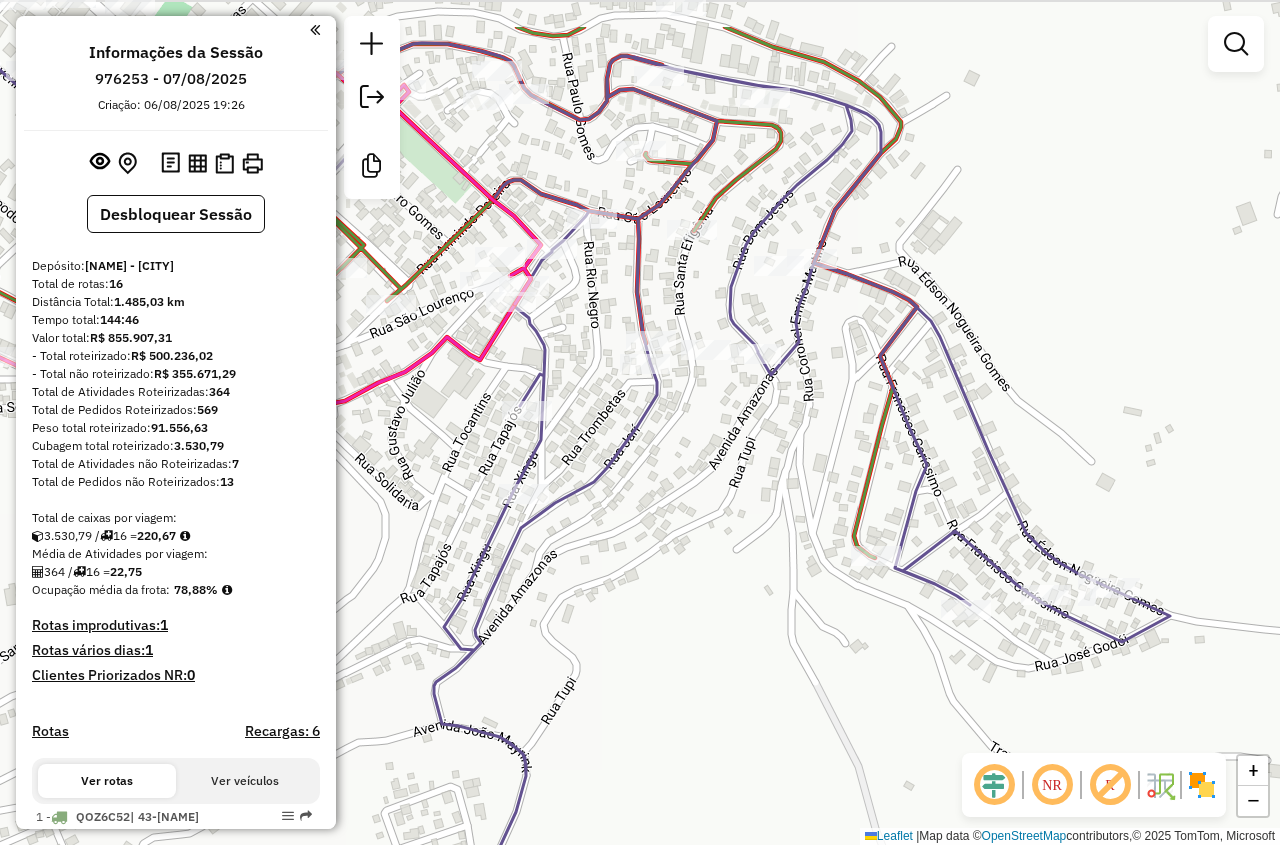 drag, startPoint x: 952, startPoint y: 357, endPoint x: 797, endPoint y: 492, distance: 205.54805 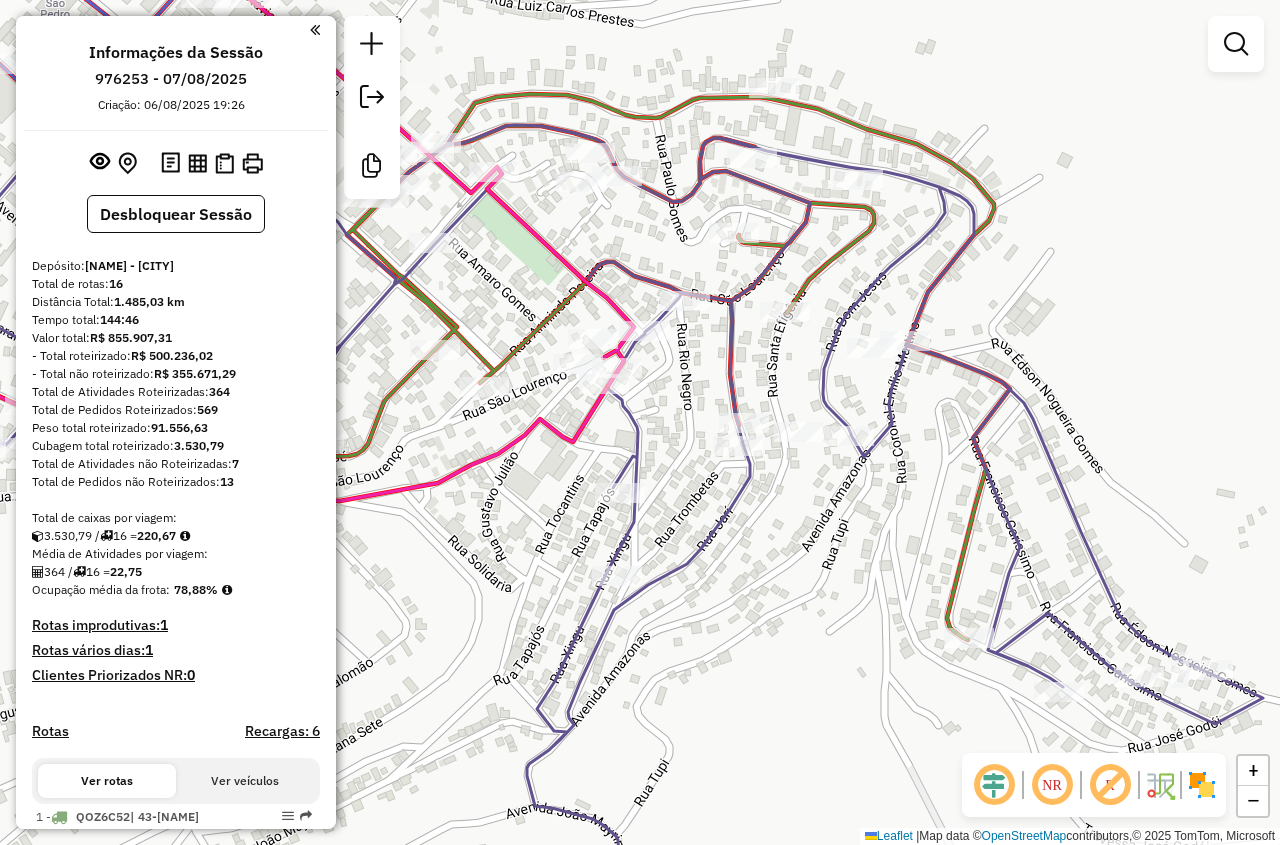 drag, startPoint x: 786, startPoint y: 186, endPoint x: 802, endPoint y: 242, distance: 58.24088 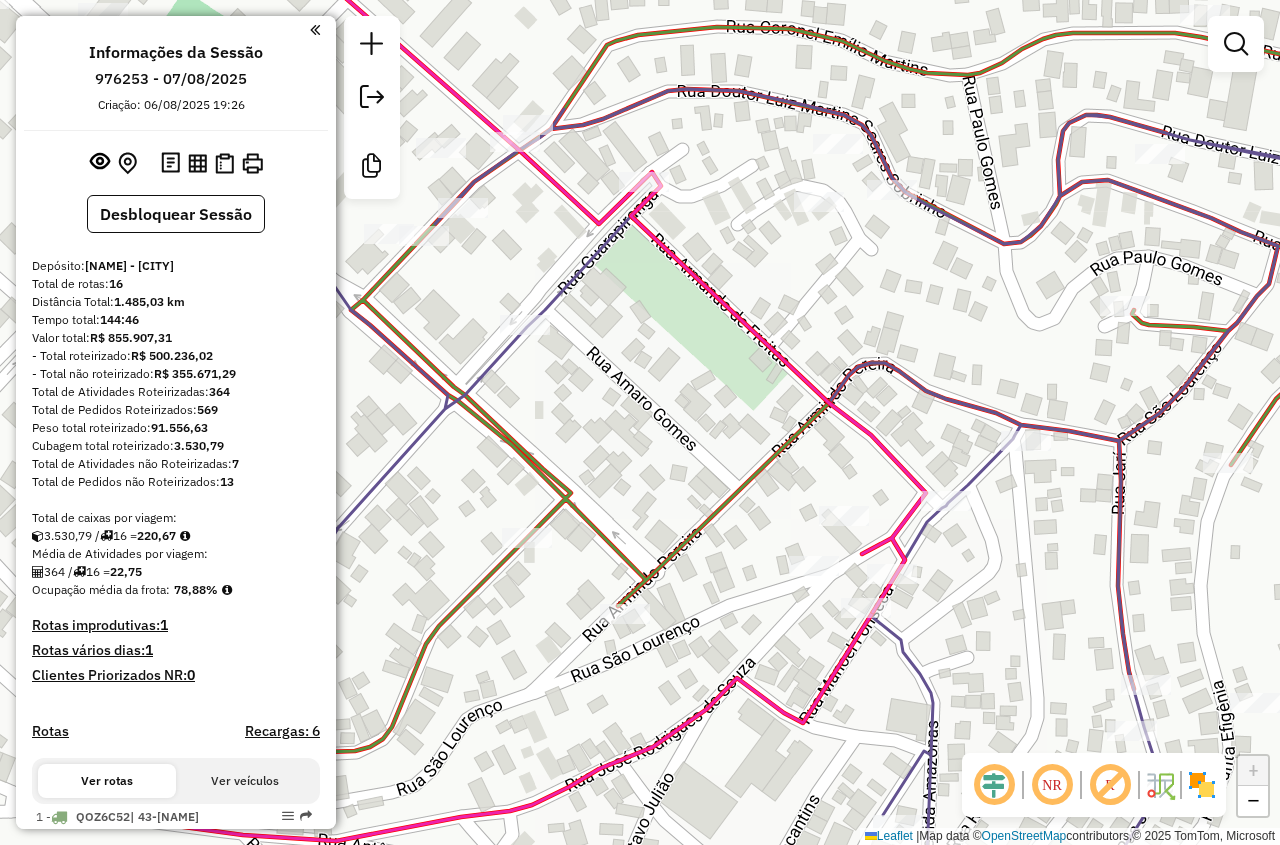 drag, startPoint x: 603, startPoint y: 234, endPoint x: 829, endPoint y: 233, distance: 226.00221 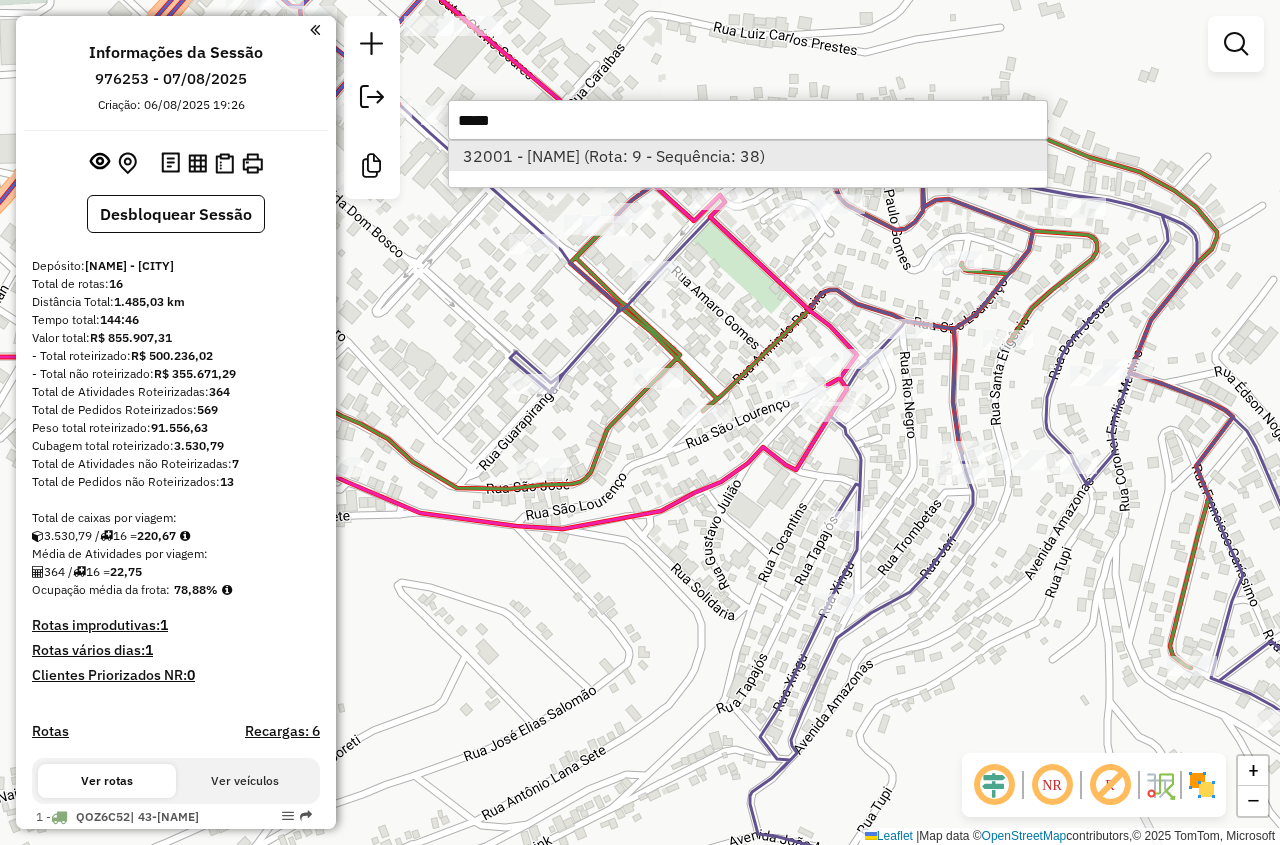 type on "*****" 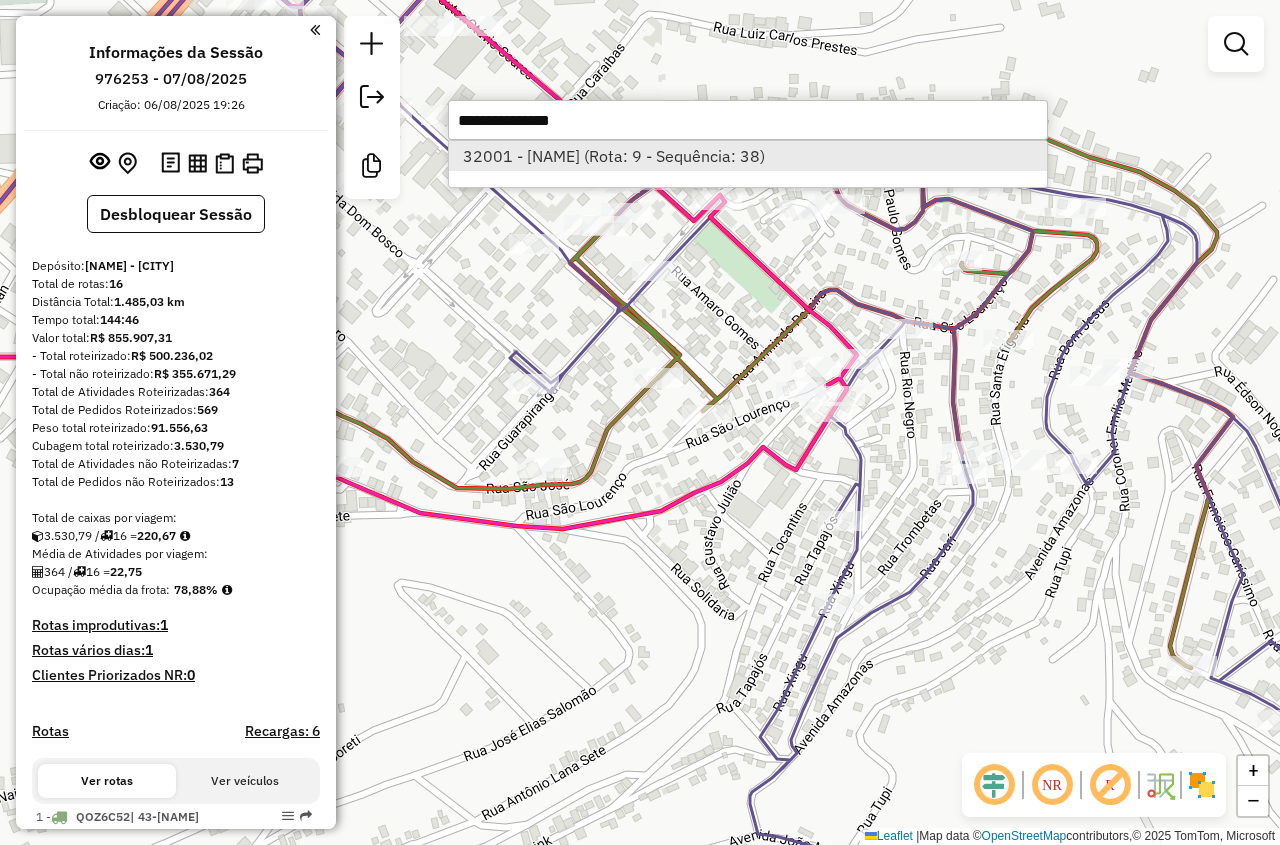 select on "**********" 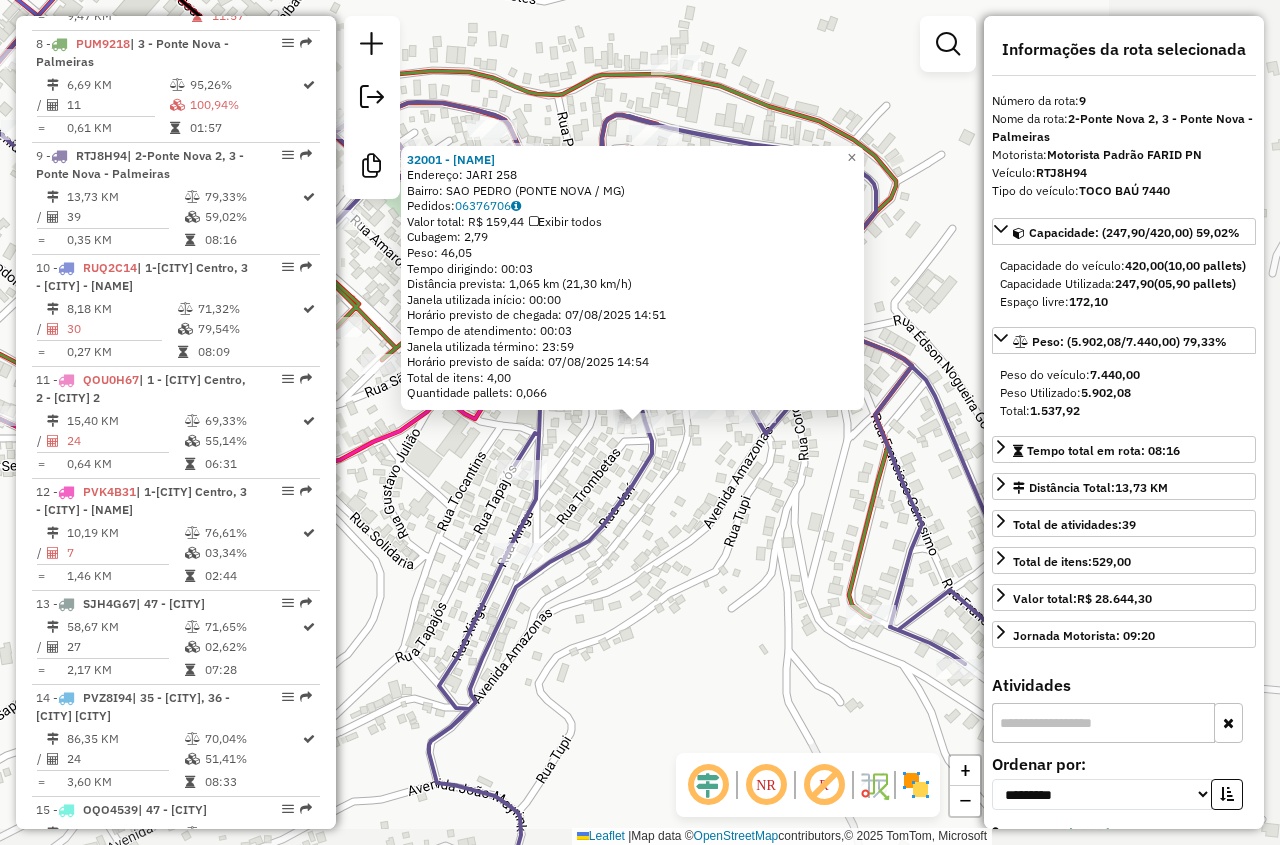 scroll, scrollTop: 1635, scrollLeft: 0, axis: vertical 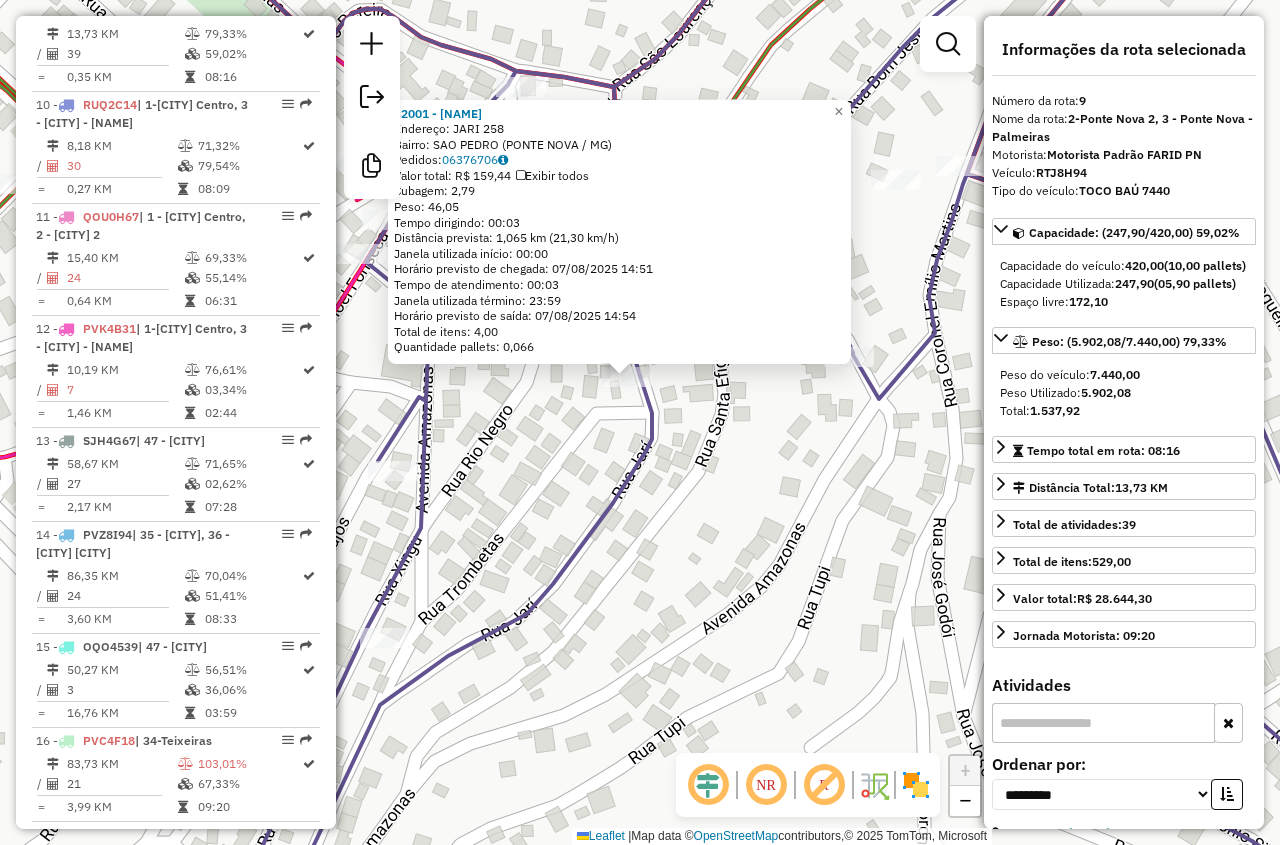 click on "32001 - MERCEARIA DA LUCIA  Endereço:  JARI 258   Bairro: SAO PEDRO (PONTE NOVA / MG)   Pedidos:  06376706   Valor total: R$ 159,44   Exibir todos   Cubagem: 2,79  Peso: 46,05  Tempo dirigindo: 00:03   Distância prevista: 1,065 km (21,30 km/h)   Janela utilizada início: 00:00   Horário previsto de chegada: 07/08/2025 14:51   Tempo de atendimento: 00:03   Janela utilizada término: 23:59   Horário previsto de saída: 07/08/2025 14:54   Total de itens: 4,00   Quantidade pallets: 0,066  × Janela de atendimento Grade de atendimento Capacidade Transportadoras Veículos Cliente Pedidos  Rotas Selecione os dias de semana para filtrar as janelas de atendimento  Seg   Ter   Qua   Qui   Sex   Sáb   Dom  Informe o período da janela de atendimento: De: Até:  Filtrar exatamente a janela do cliente  Considerar janela de atendimento padrão  Selecione os dias de semana para filtrar as grades de atendimento  Seg   Ter   Qua   Qui   Sex   Sáb   Dom   Considerar clientes sem dia de atendimento cadastrado  De:   De:" 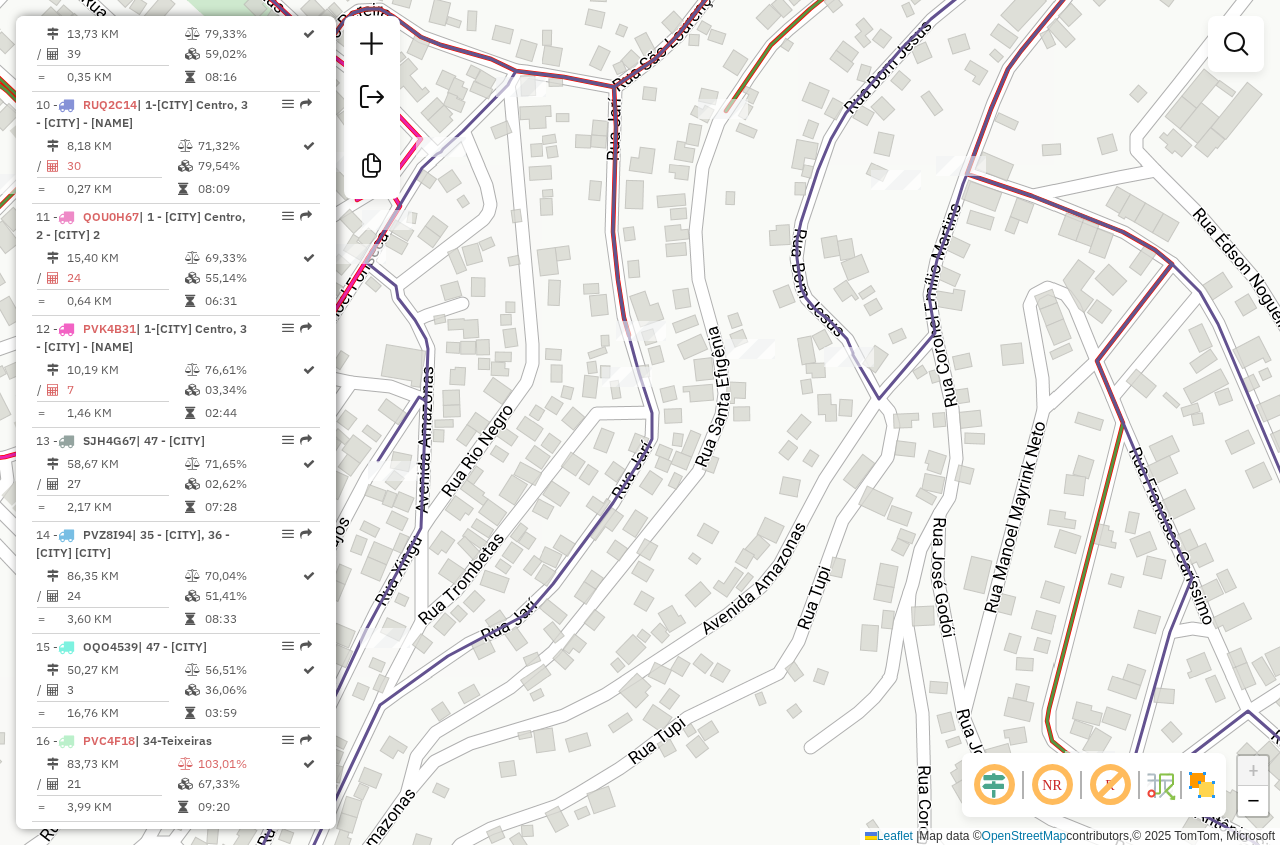 click on "Janela de atendimento Grade de atendimento Capacidade Transportadoras Veículos Cliente Pedidos  Rotas Selecione os dias de semana para filtrar as janelas de atendimento  Seg   Ter   Qua   Qui   Sex   Sáb   Dom  Informe o período da janela de atendimento: De: Até:  Filtrar exatamente a janela do cliente  Considerar janela de atendimento padrão  Selecione os dias de semana para filtrar as grades de atendimento  Seg   Ter   Qua   Qui   Sex   Sáb   Dom   Considerar clientes sem dia de atendimento cadastrado  Clientes fora do dia de atendimento selecionado Filtrar as atividades entre os valores definidos abaixo:  Peso mínimo:   Peso máximo:   Cubagem mínima:   Cubagem máxima:   De:   Até:  Filtrar as atividades entre o tempo de atendimento definido abaixo:  De:   Até:   Considerar capacidade total dos clientes não roteirizados Transportadora: Selecione um ou mais itens Tipo de veículo: Selecione um ou mais itens Veículo: Selecione um ou mais itens Motorista: Selecione um ou mais itens Nome: Rótulo:" 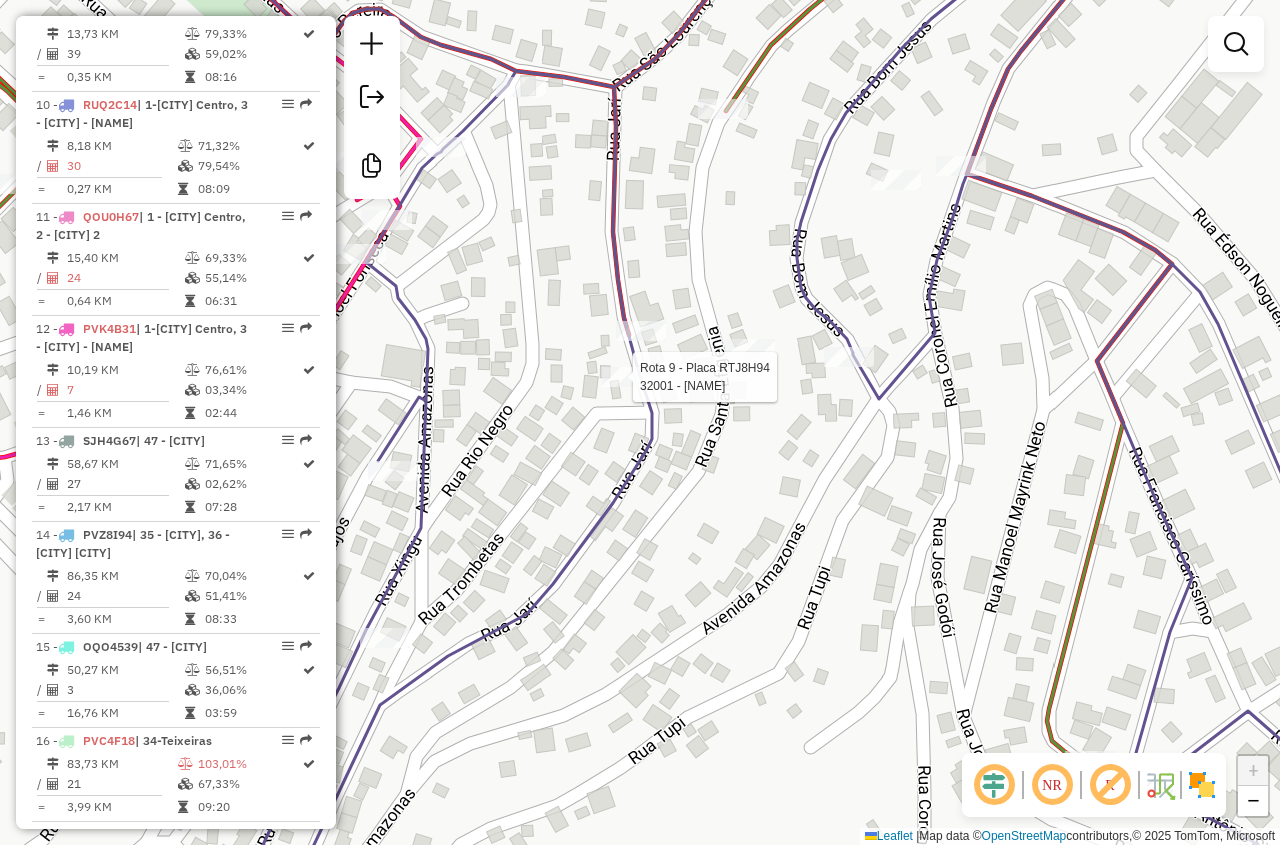 select on "**********" 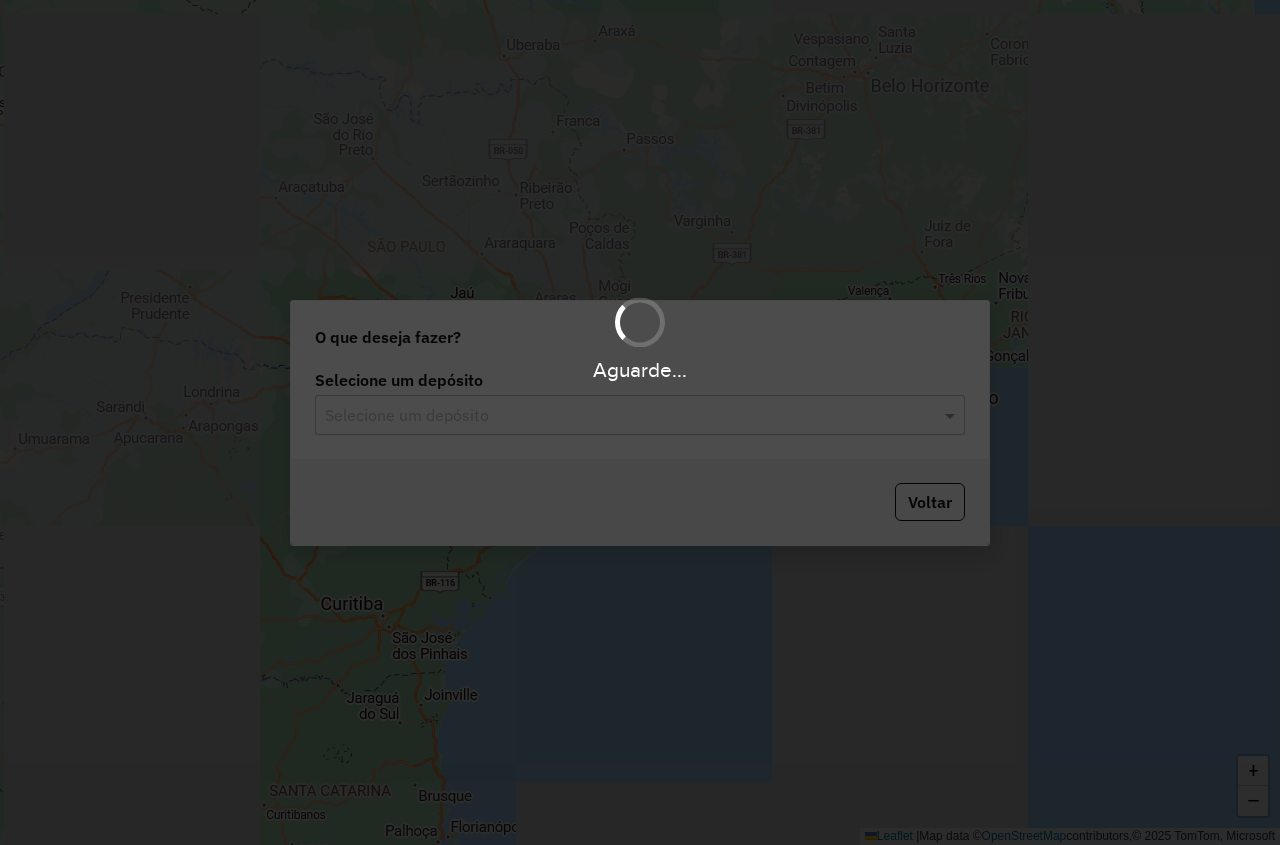 scroll, scrollTop: 0, scrollLeft: 0, axis: both 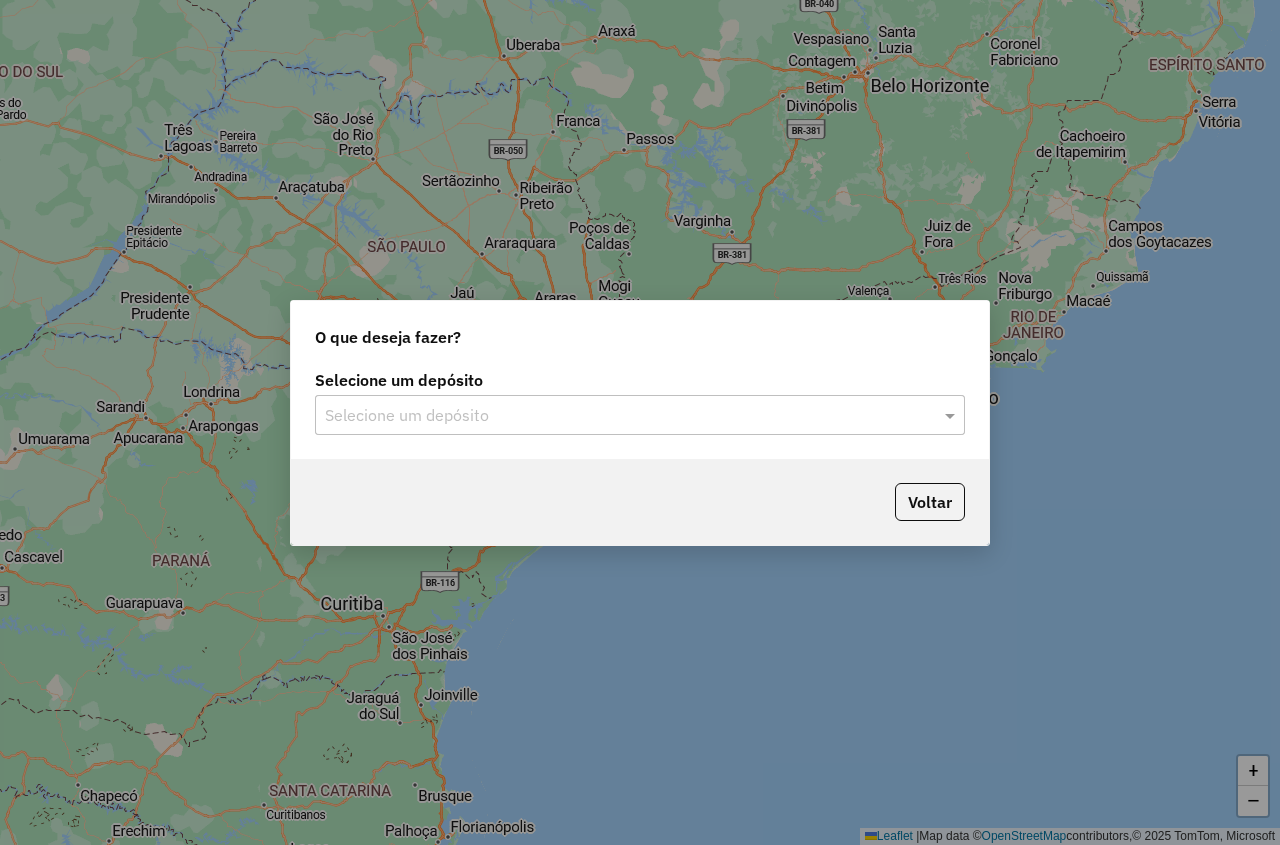 click on "Selecione um depósito Selecione um depósito" 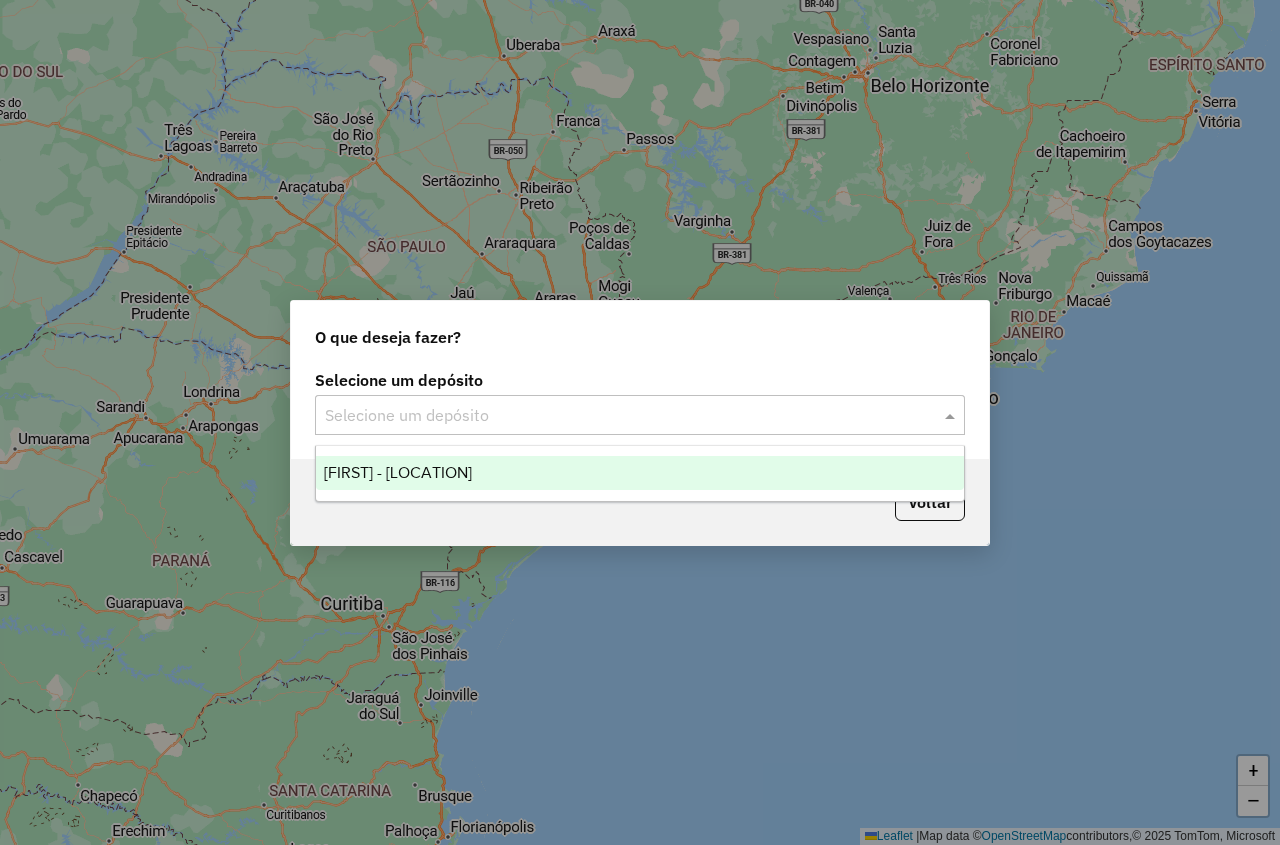 click 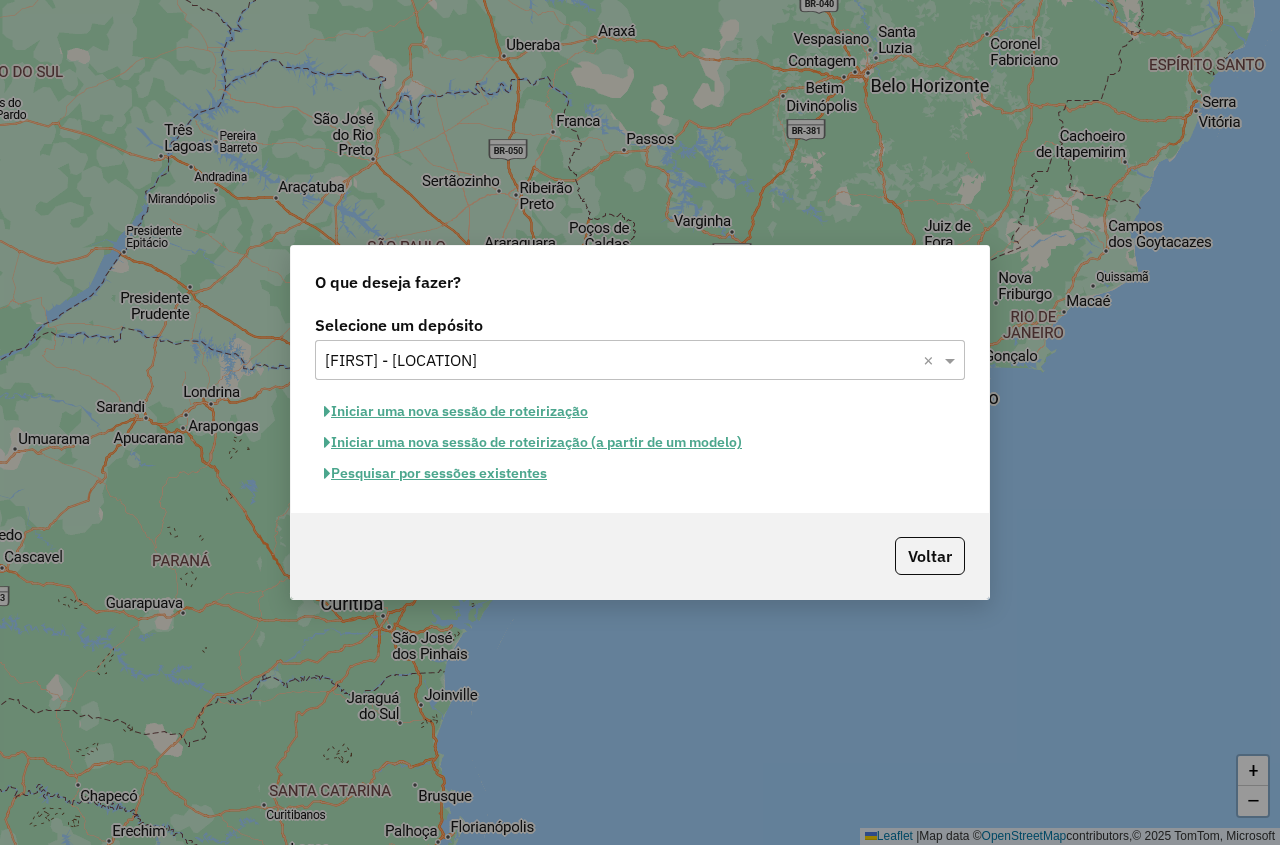 click on "Pesquisar por sessões existentes" 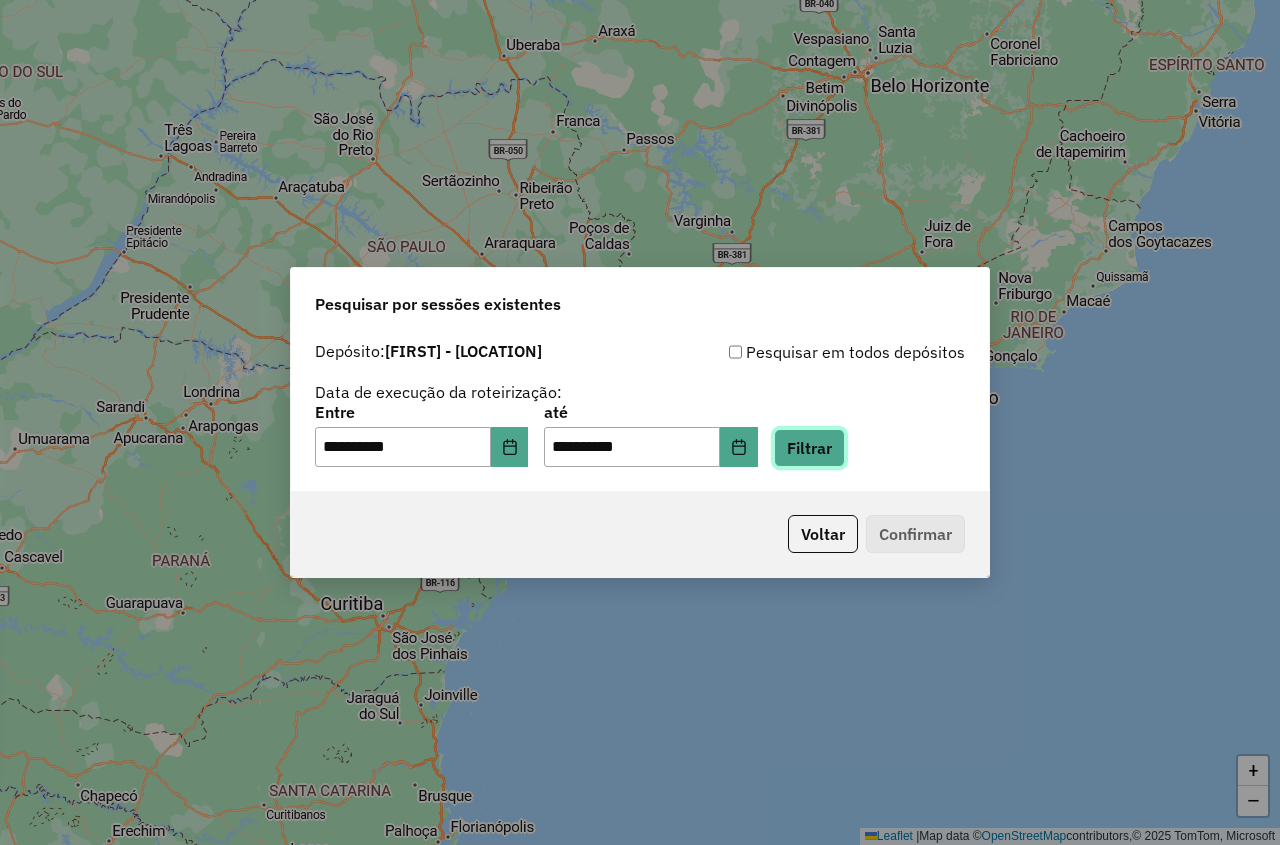 click on "Filtrar" 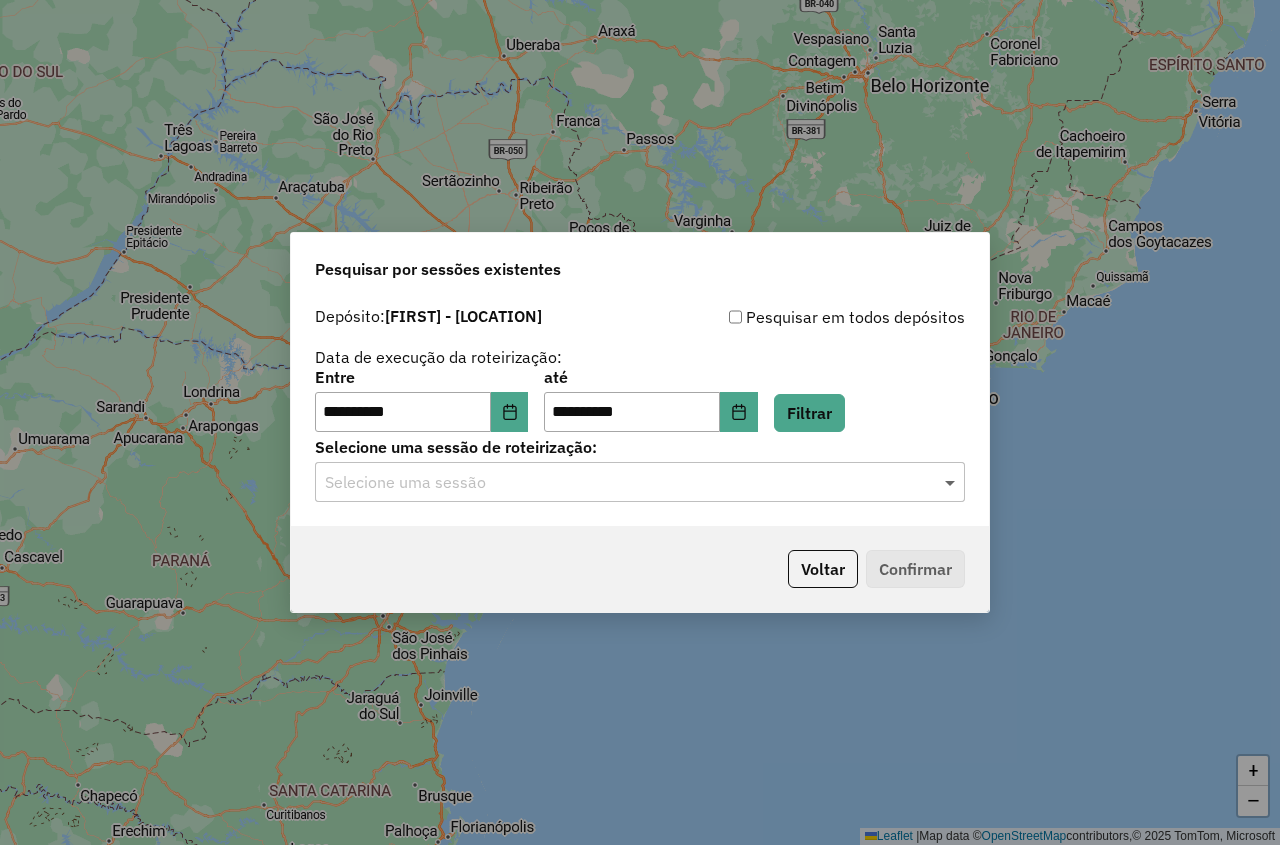 click 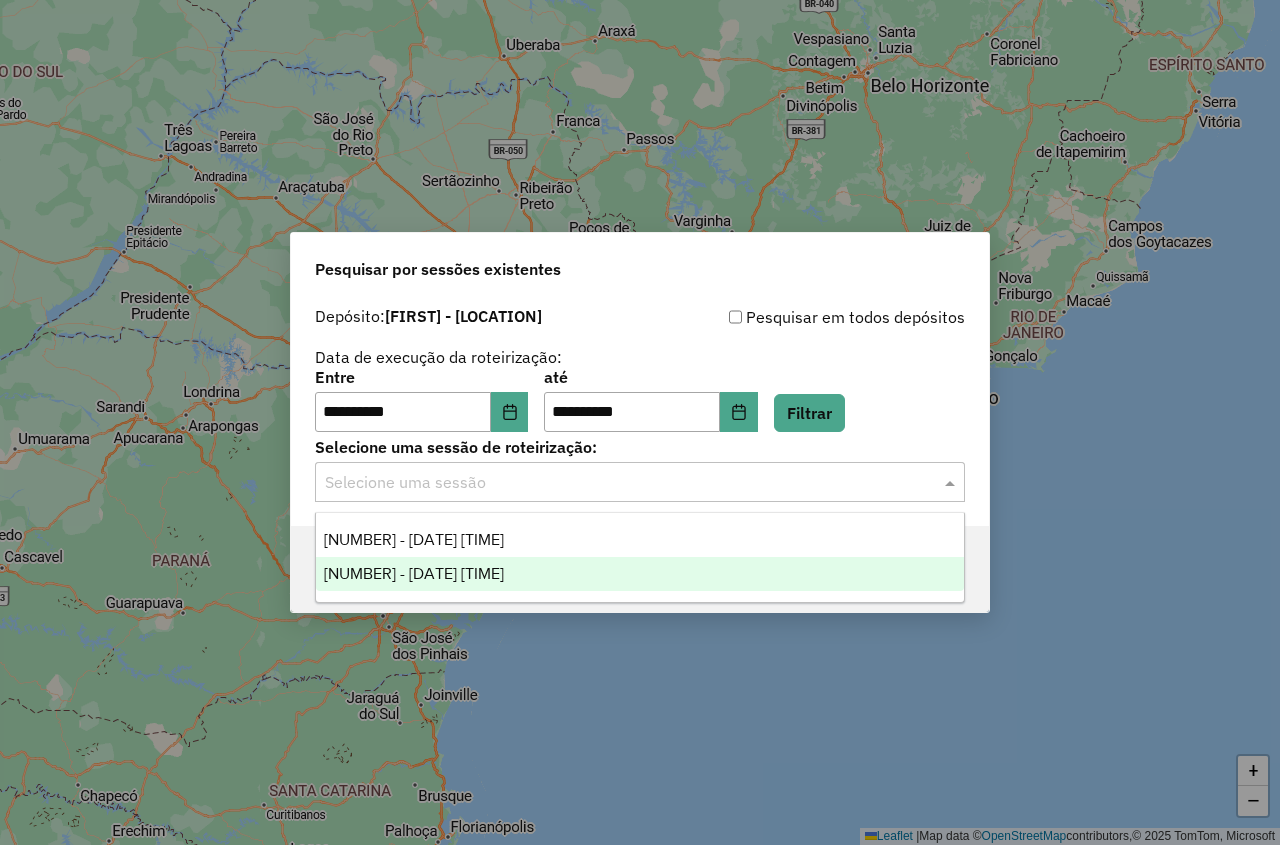 click on "976253 - 07/08/2025 19:26" at bounding box center (640, 574) 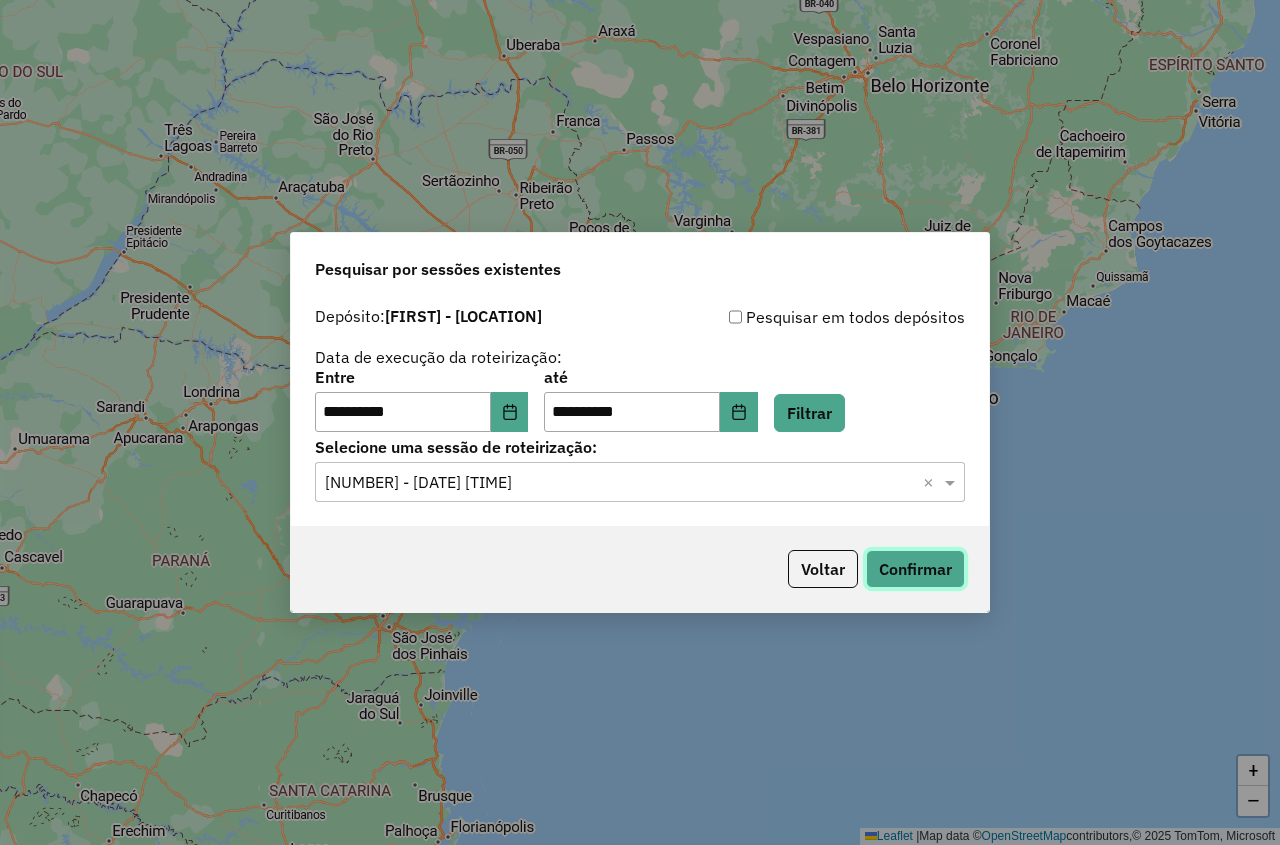 click on "Confirmar" 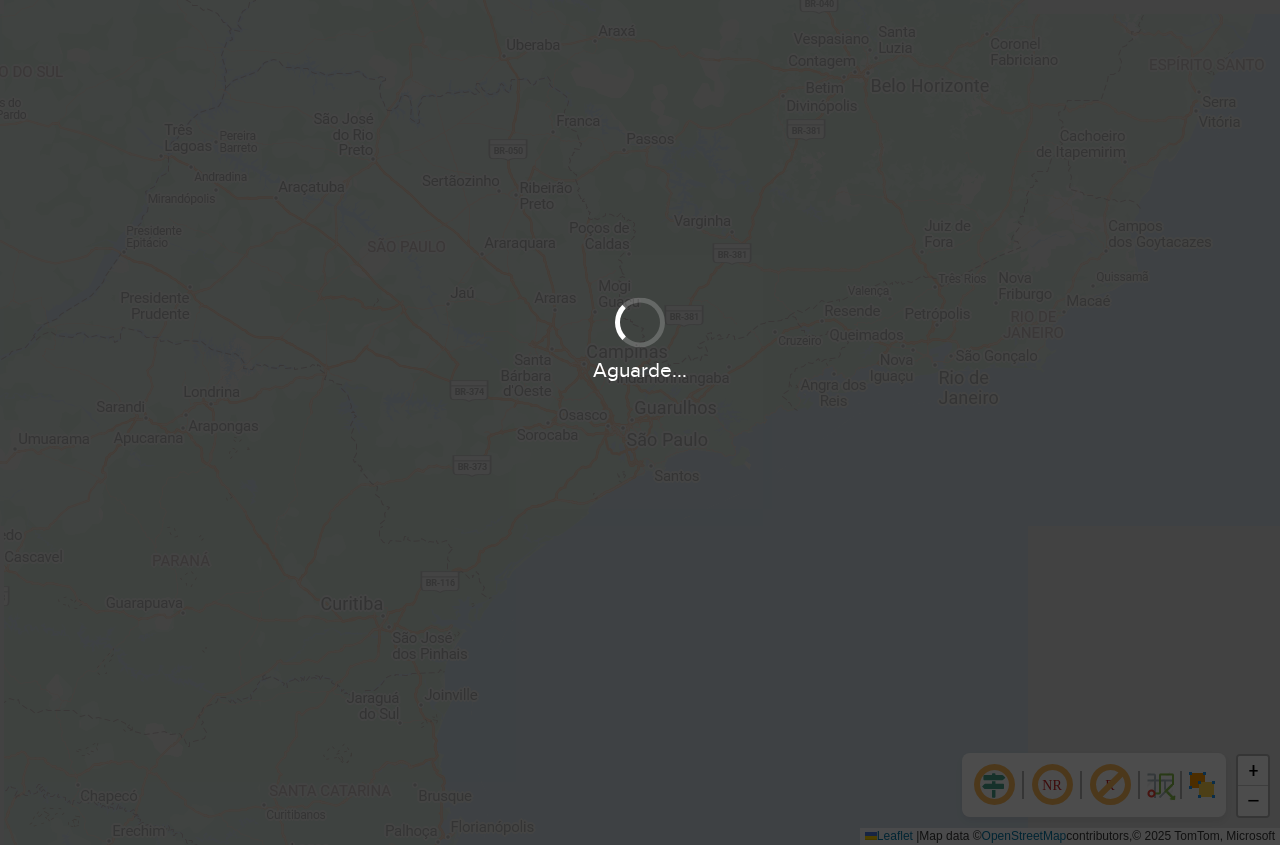 scroll, scrollTop: 0, scrollLeft: 0, axis: both 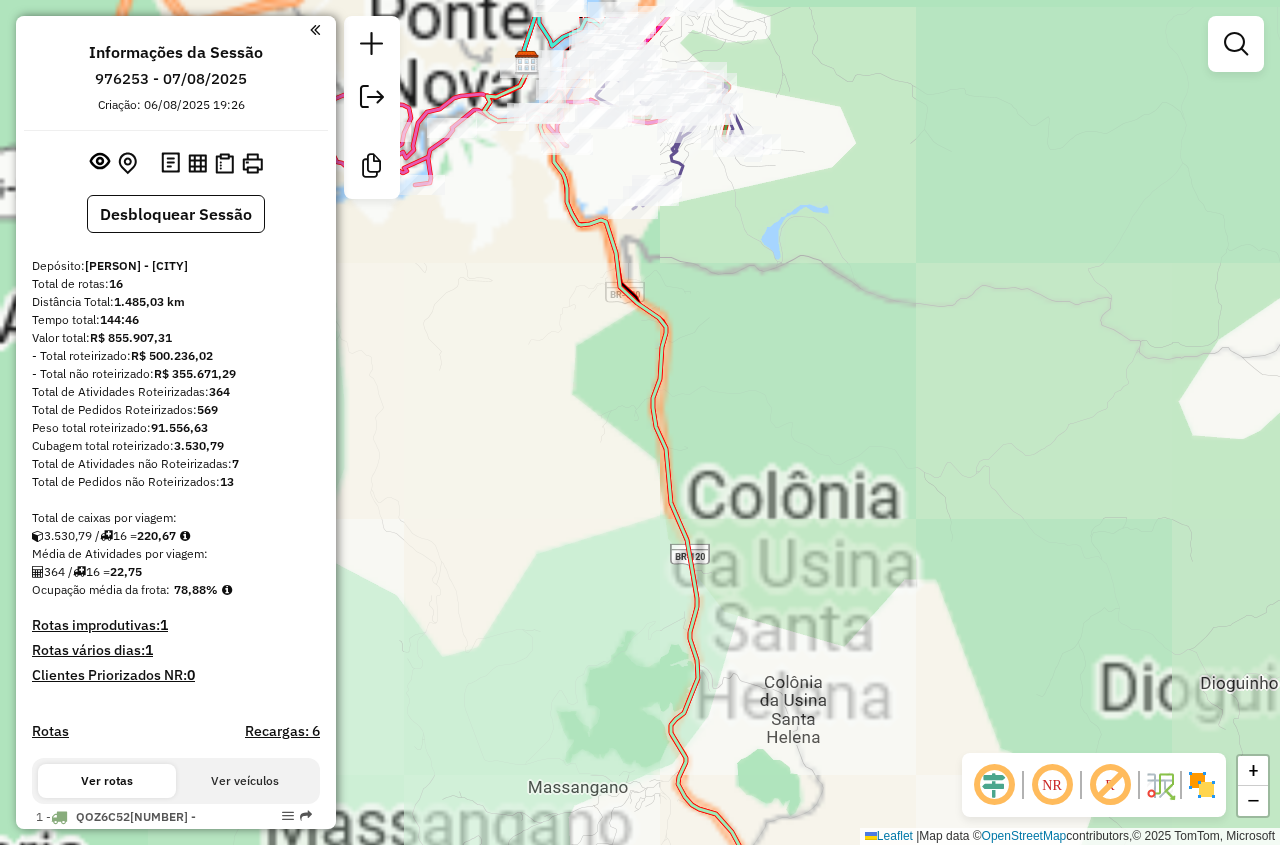 drag, startPoint x: 512, startPoint y: 343, endPoint x: 792, endPoint y: 360, distance: 280.5156 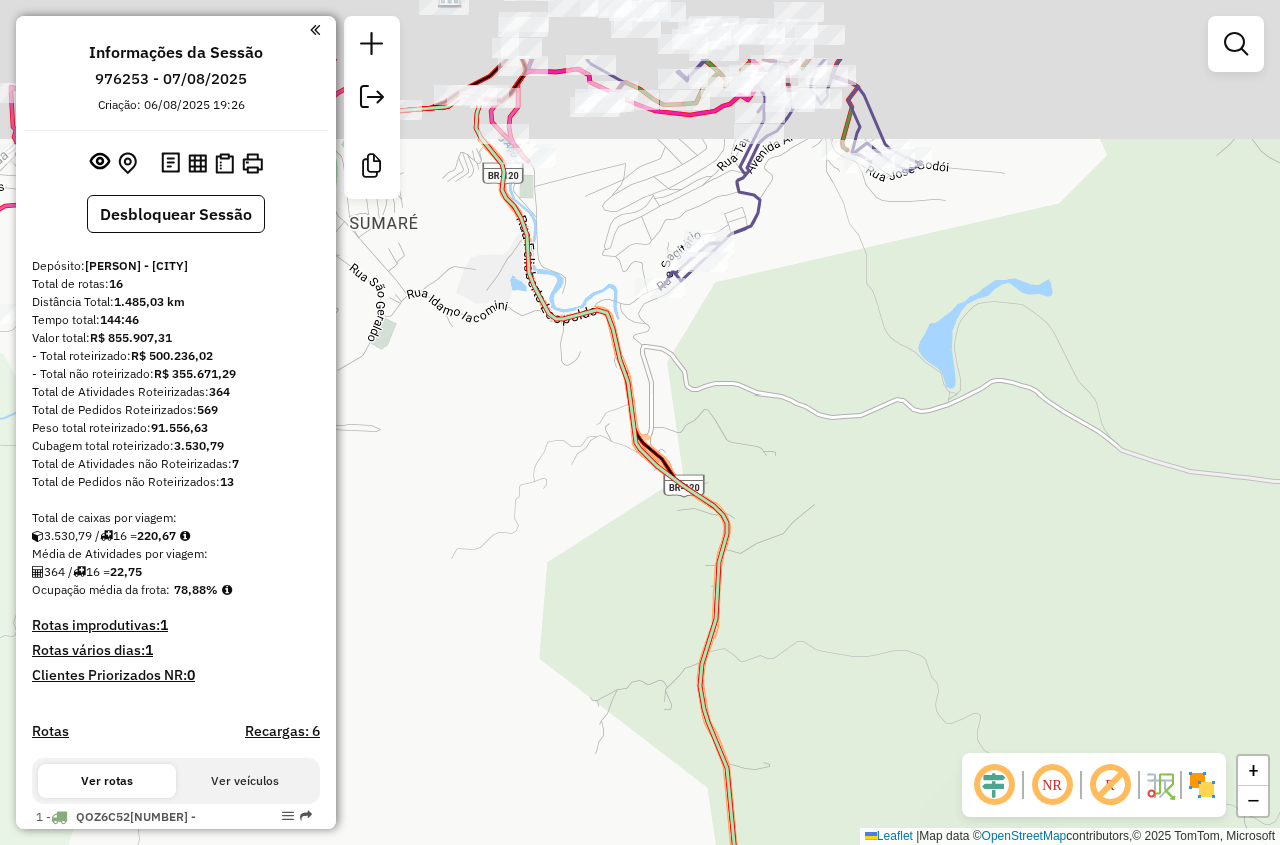 drag, startPoint x: 839, startPoint y: 391, endPoint x: 909, endPoint y: 514, distance: 141.52385 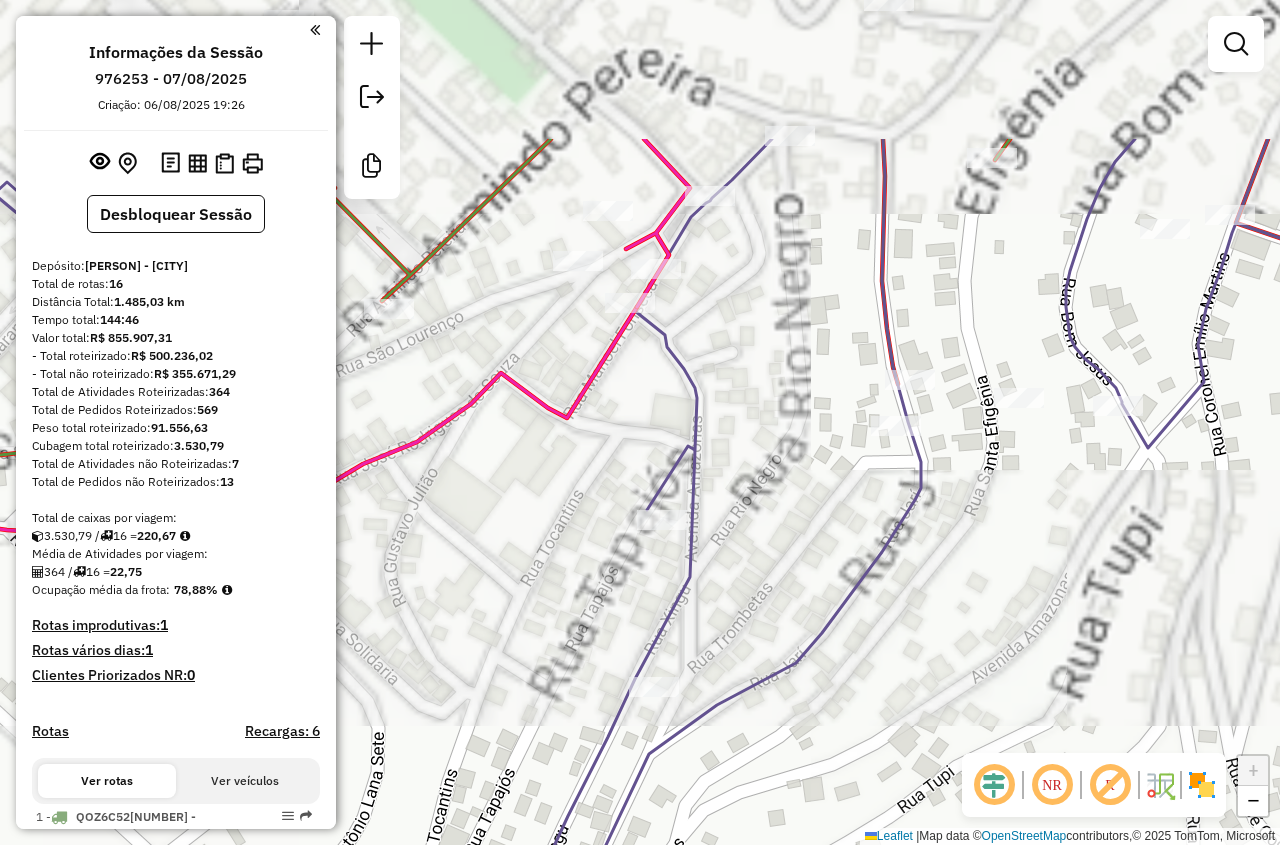drag, startPoint x: 799, startPoint y: 187, endPoint x: 786, endPoint y: 485, distance: 298.28342 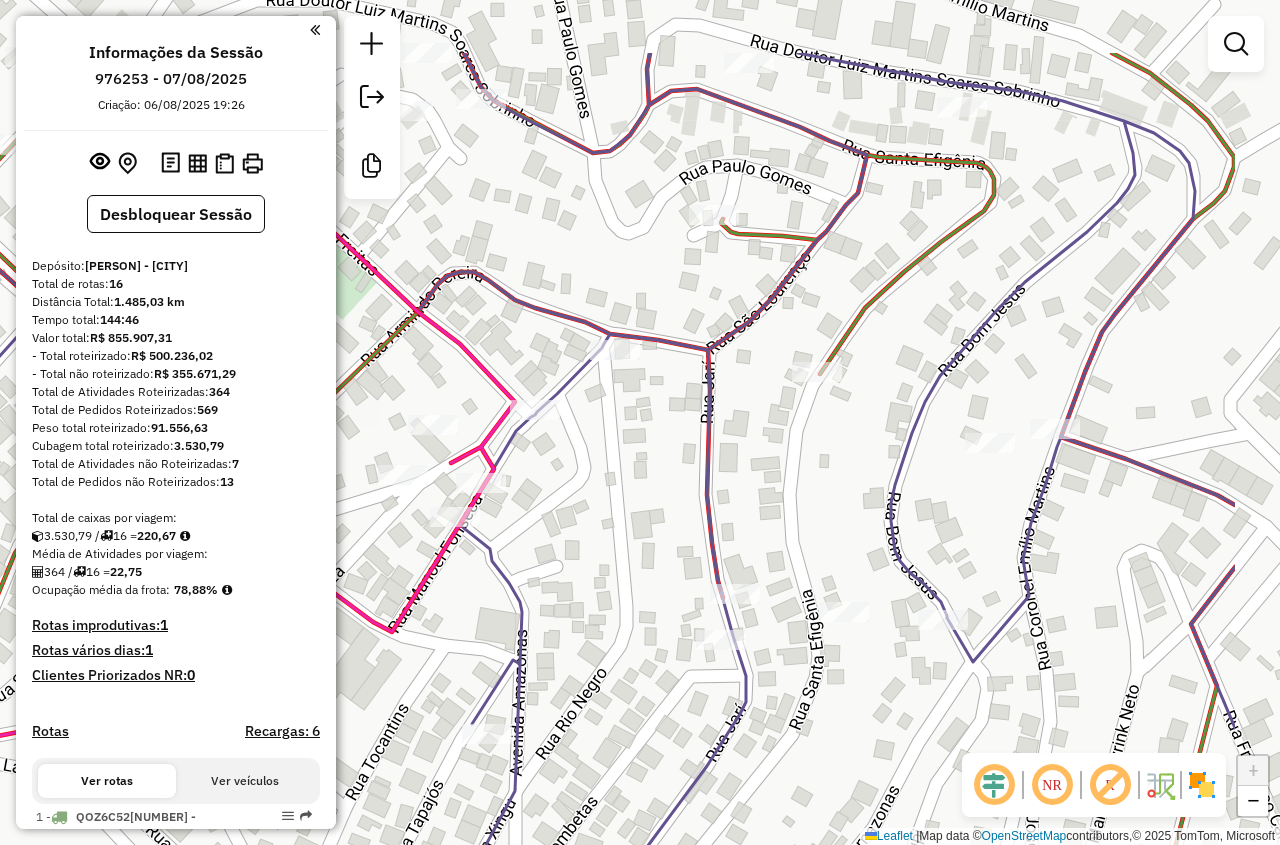 drag, startPoint x: 784, startPoint y: 354, endPoint x: 592, endPoint y: 458, distance: 218.3575 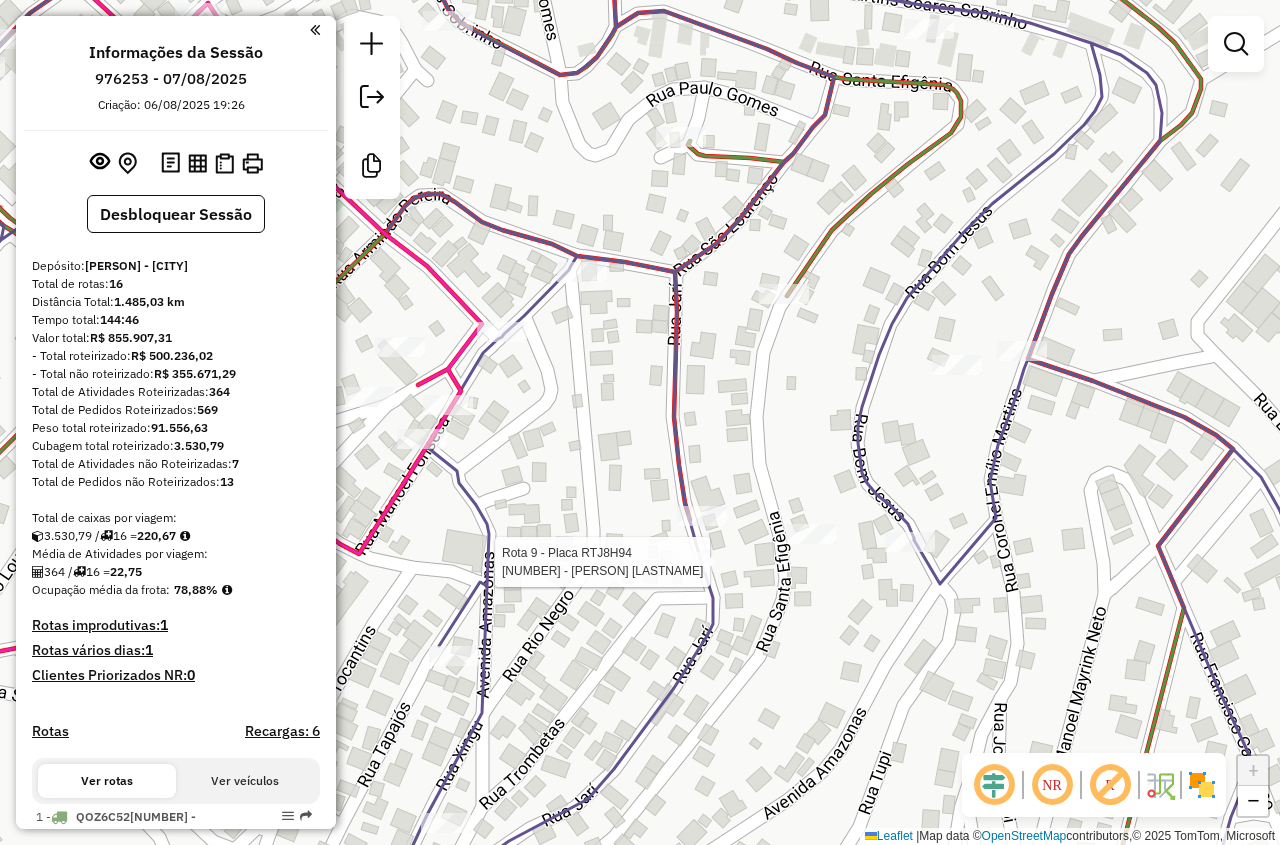 select on "**********" 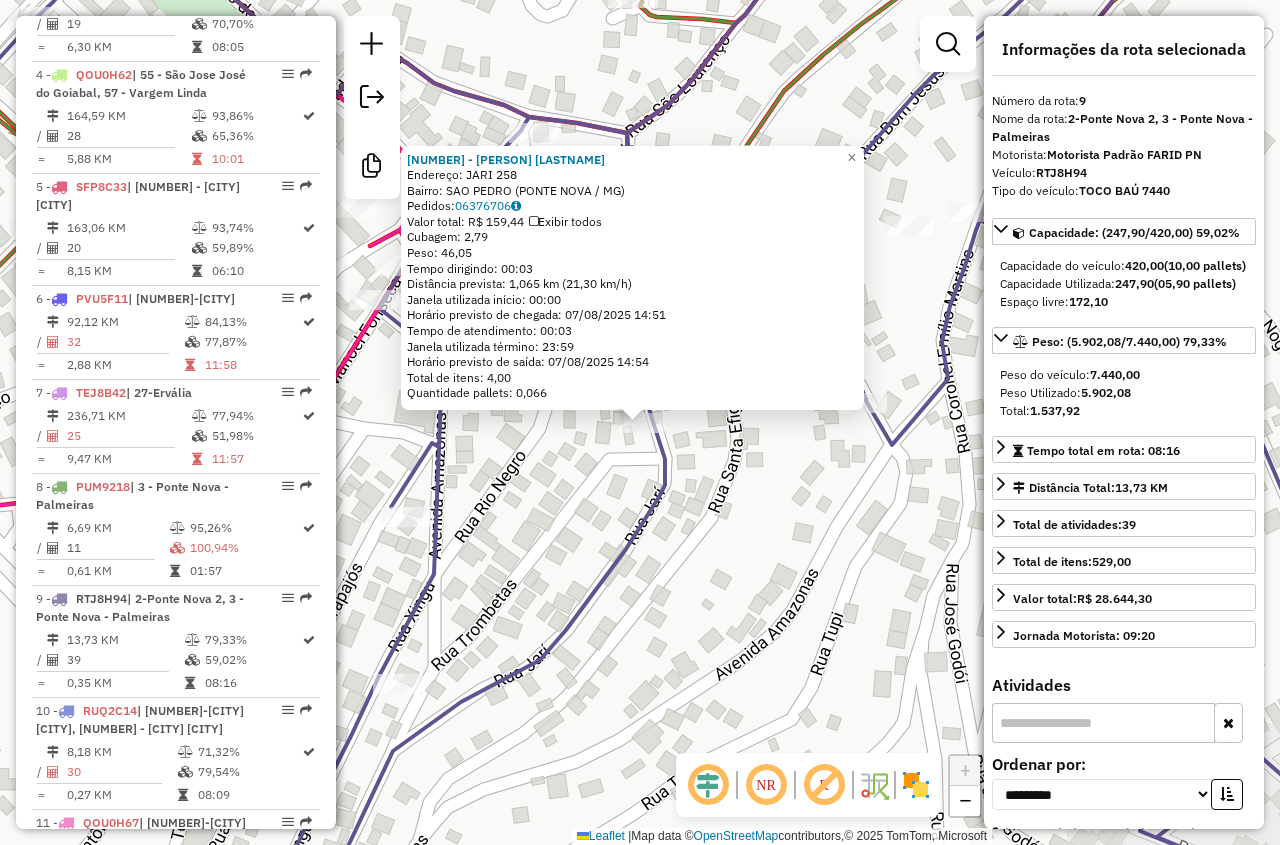 scroll, scrollTop: 1635, scrollLeft: 0, axis: vertical 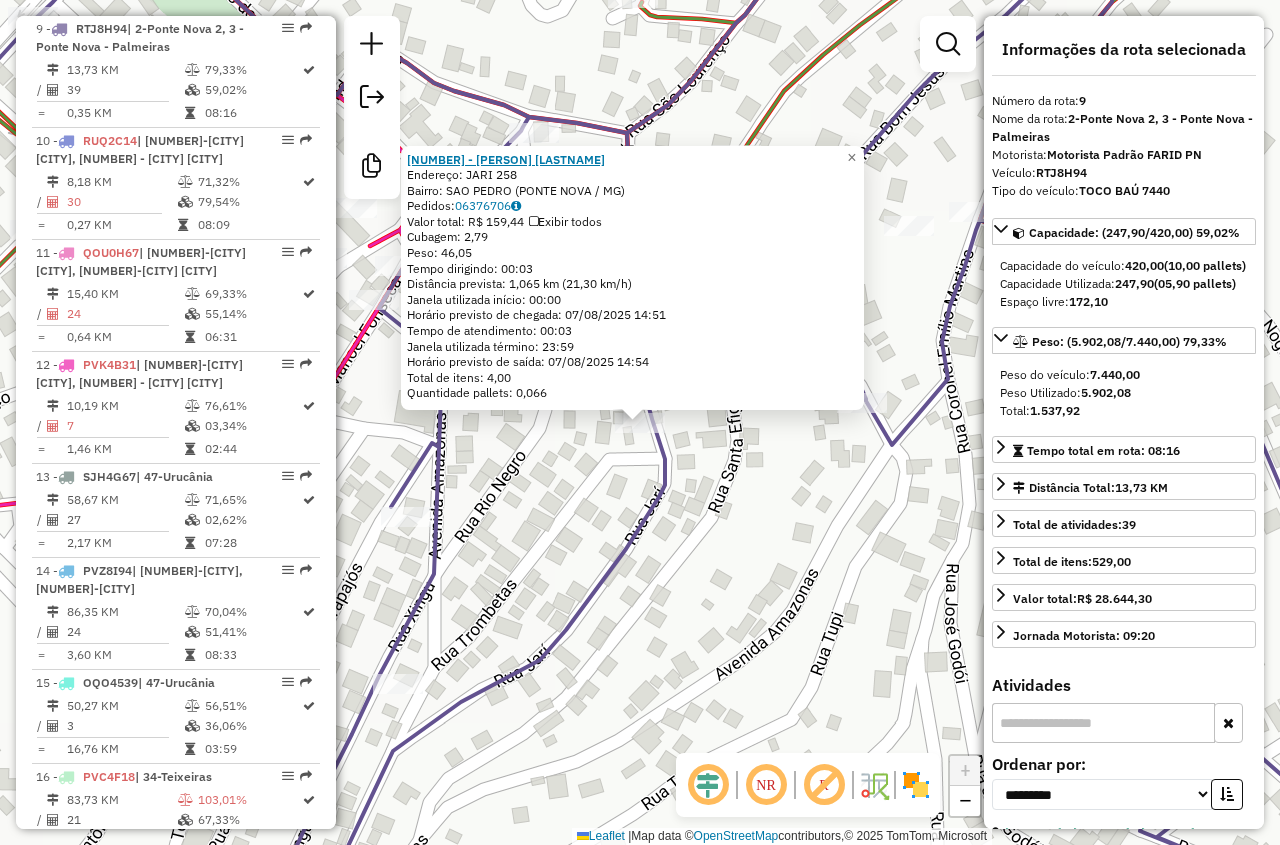 click on "[NUMBER] - [NAME] DA [NAME]" 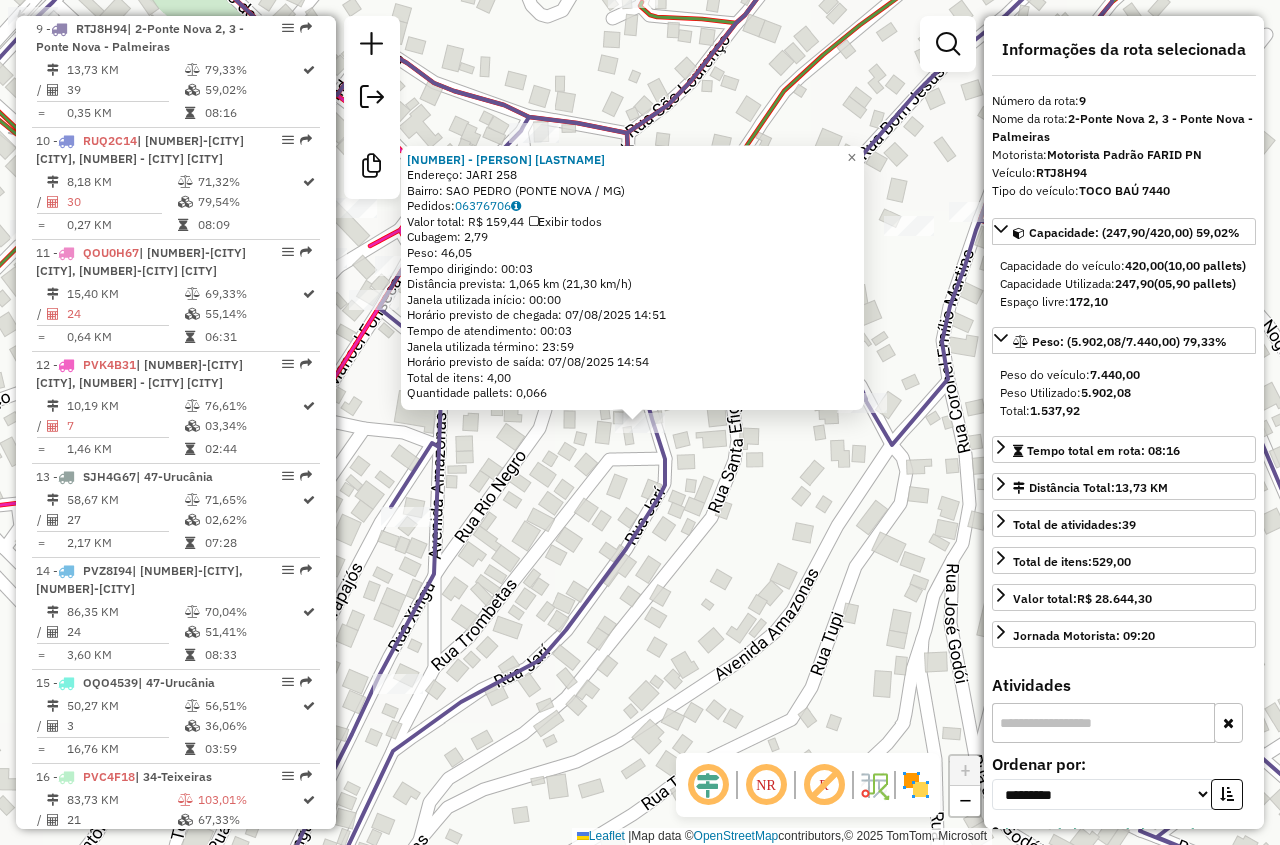 click on "32001 - MERCEARIA DA LUCIA  Endereço:  JARI 258   Bairro: SAO PEDRO (PONTE NOVA / MG)   Pedidos:  06376706   Valor total: R$ 159,44   Exibir todos   Cubagem: 2,79  Peso: 46,05  Tempo dirigindo: 00:03   Distância prevista: 1,065 km (21,30 km/h)   Janela utilizada início: 00:00   Horário previsto de chegada: 07/08/2025 14:51   Tempo de atendimento: 00:03   Janela utilizada término: 23:59   Horário previsto de saída: 07/08/2025 14:54   Total de itens: 4,00   Quantidade pallets: 0,066  × Janela de atendimento Grade de atendimento Capacidade Transportadoras Veículos Cliente Pedidos  Rotas Selecione os dias de semana para filtrar as janelas de atendimento  Seg   Ter   Qua   Qui   Sex   Sáb   Dom  Informe o período da janela de atendimento: De: Até:  Filtrar exatamente a janela do cliente  Considerar janela de atendimento padrão  Selecione os dias de semana para filtrar as grades de atendimento  Seg   Ter   Qua   Qui   Sex   Sáb   Dom   Considerar clientes sem dia de atendimento cadastrado  De:   De:" 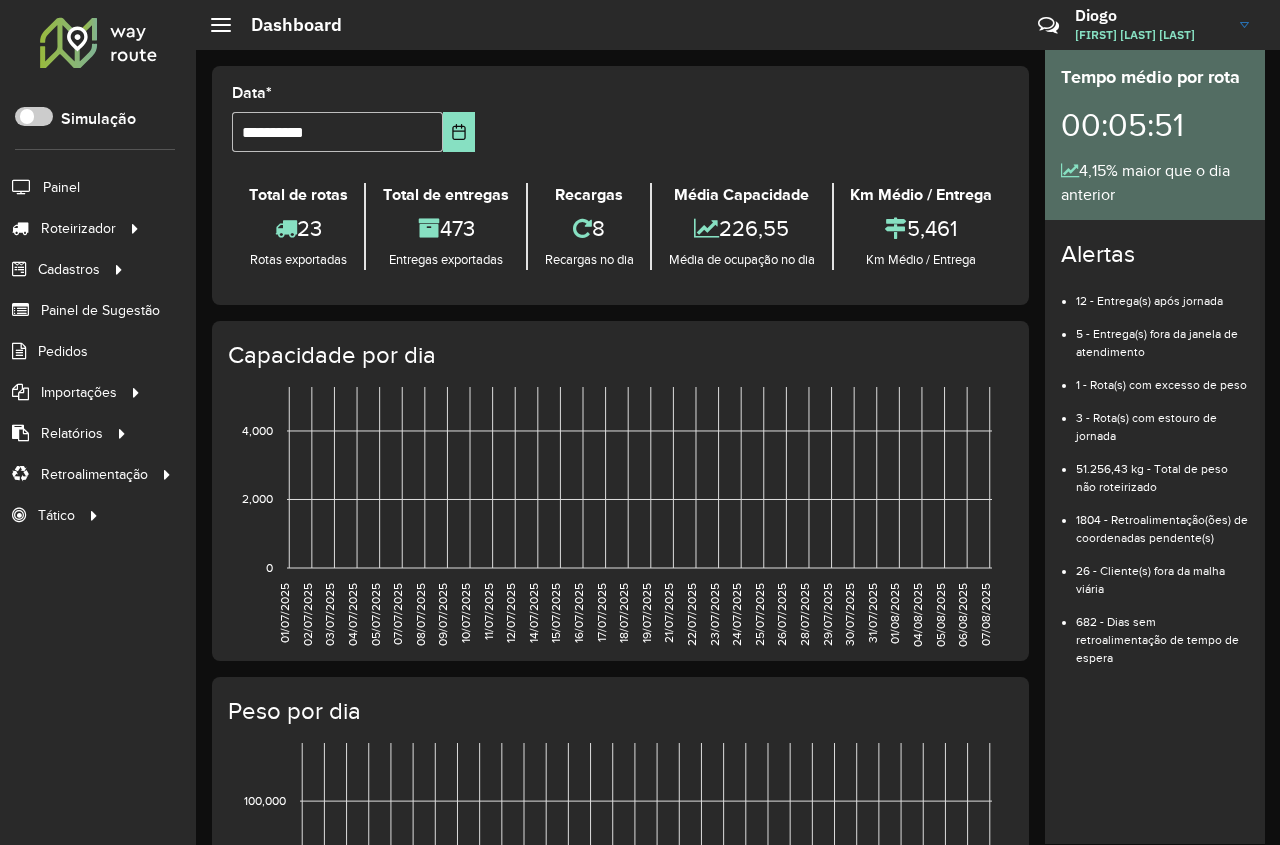 scroll, scrollTop: 0, scrollLeft: 0, axis: both 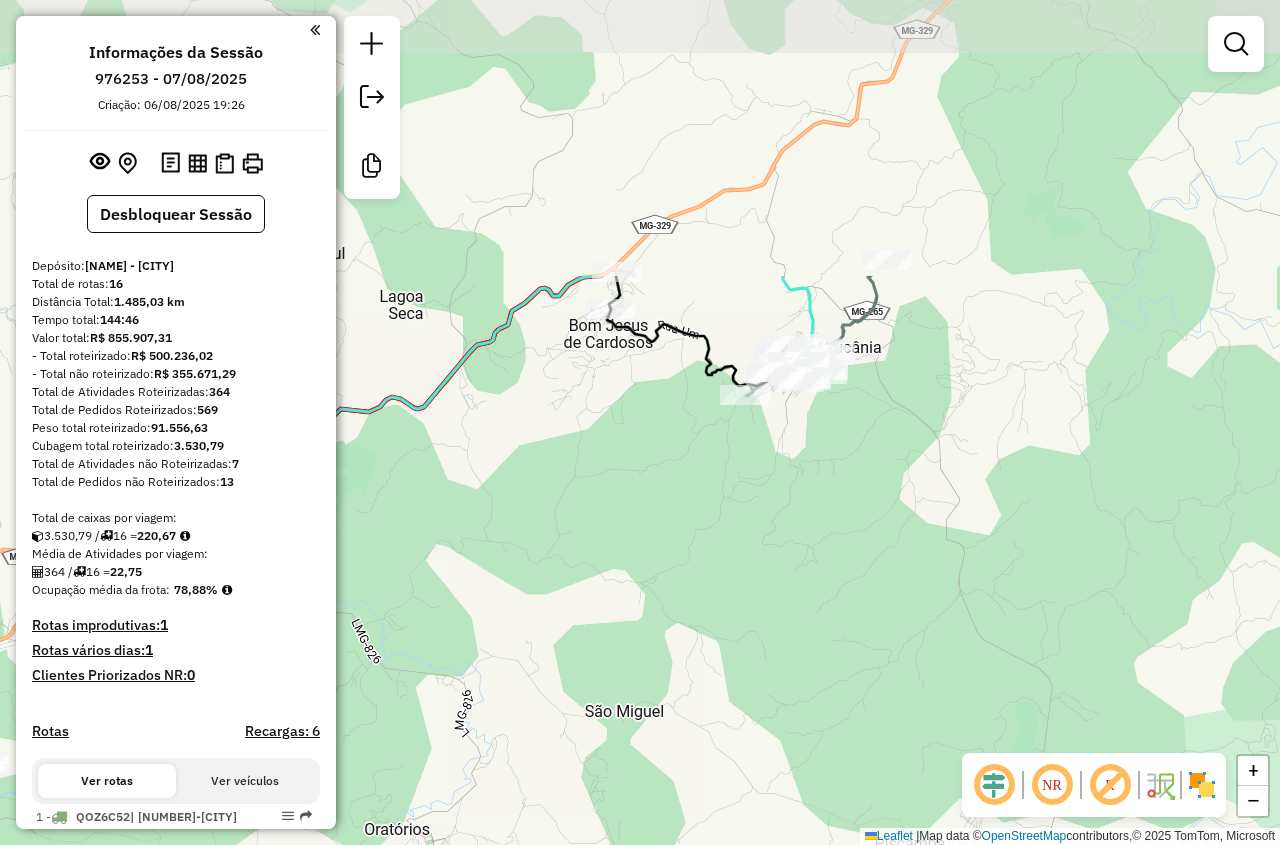 drag, startPoint x: 621, startPoint y: 311, endPoint x: 889, endPoint y: 671, distance: 448.80286 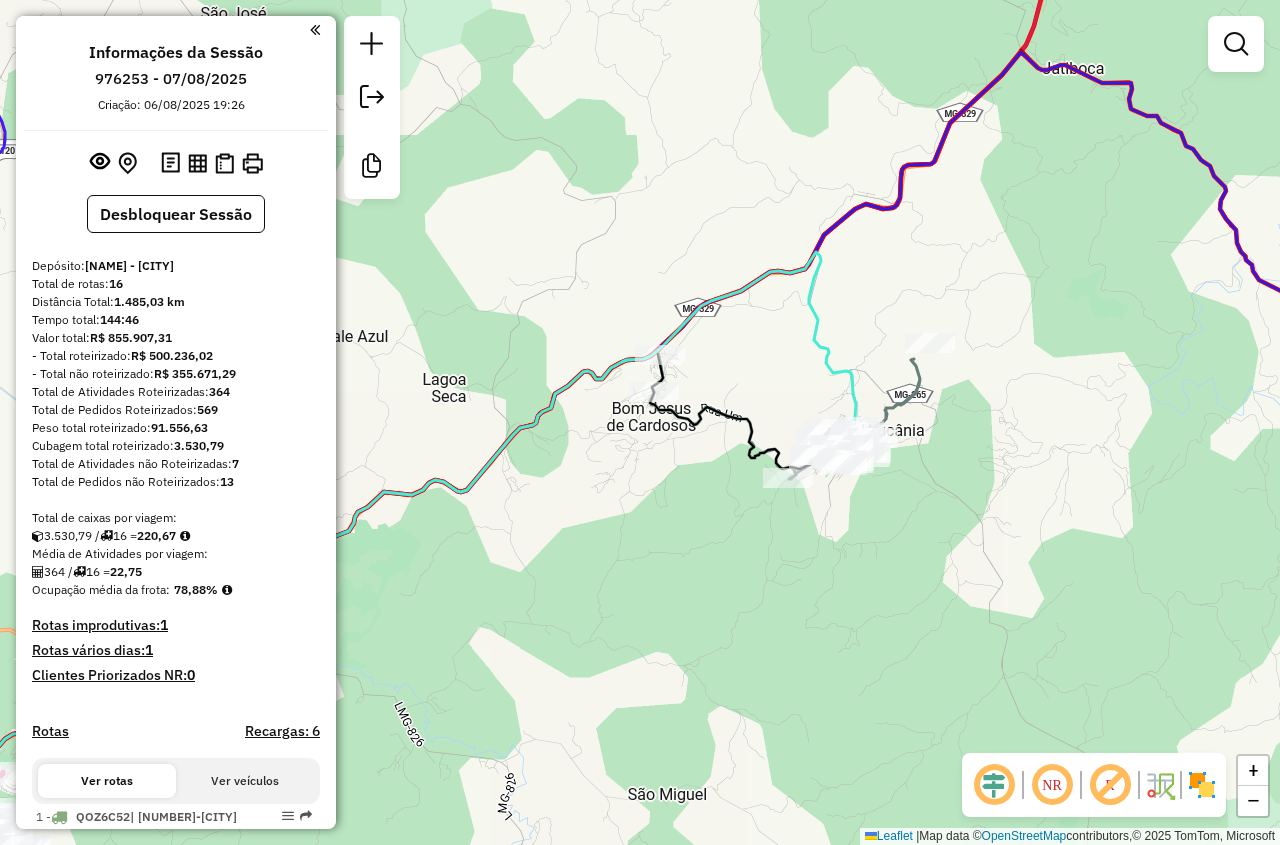 drag, startPoint x: 841, startPoint y: 485, endPoint x: 909, endPoint y: 572, distance: 110.42192 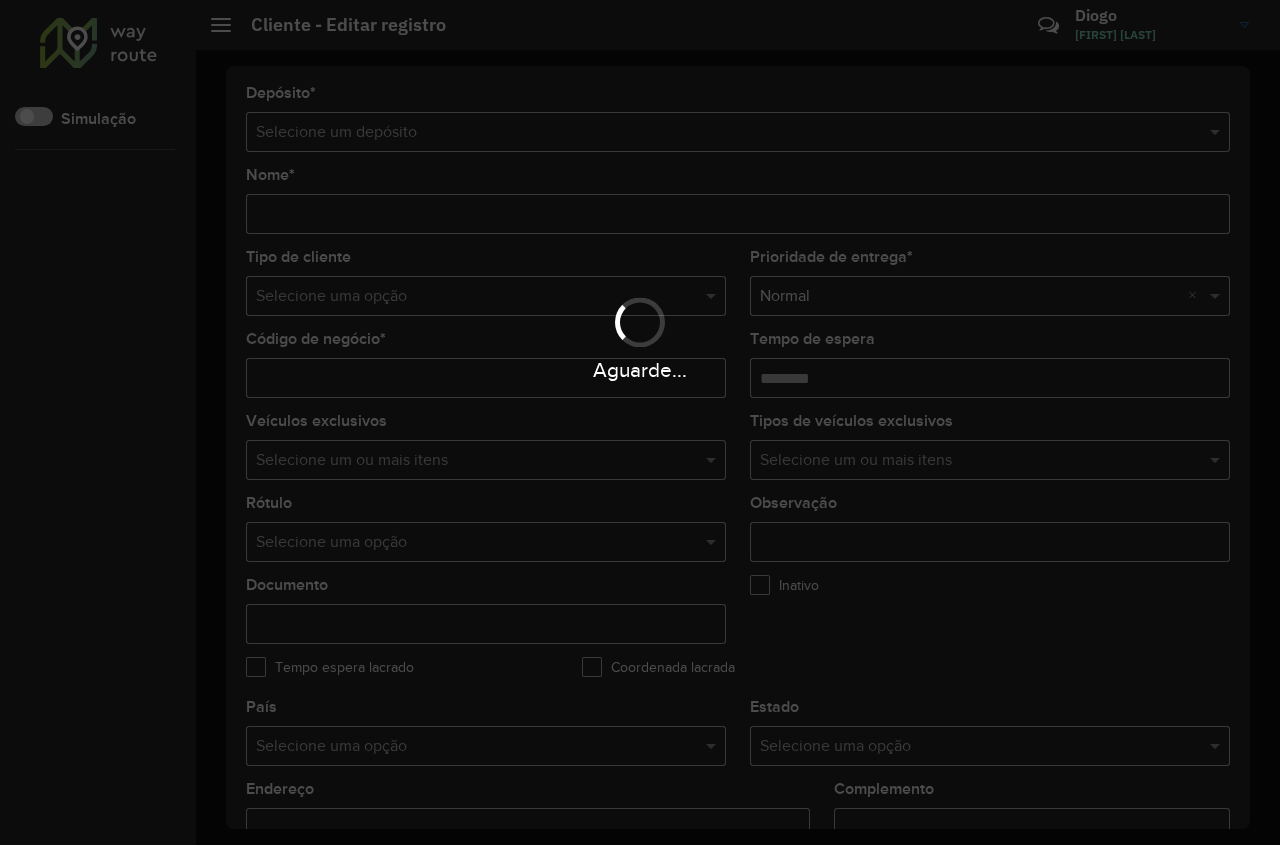 scroll, scrollTop: 0, scrollLeft: 0, axis: both 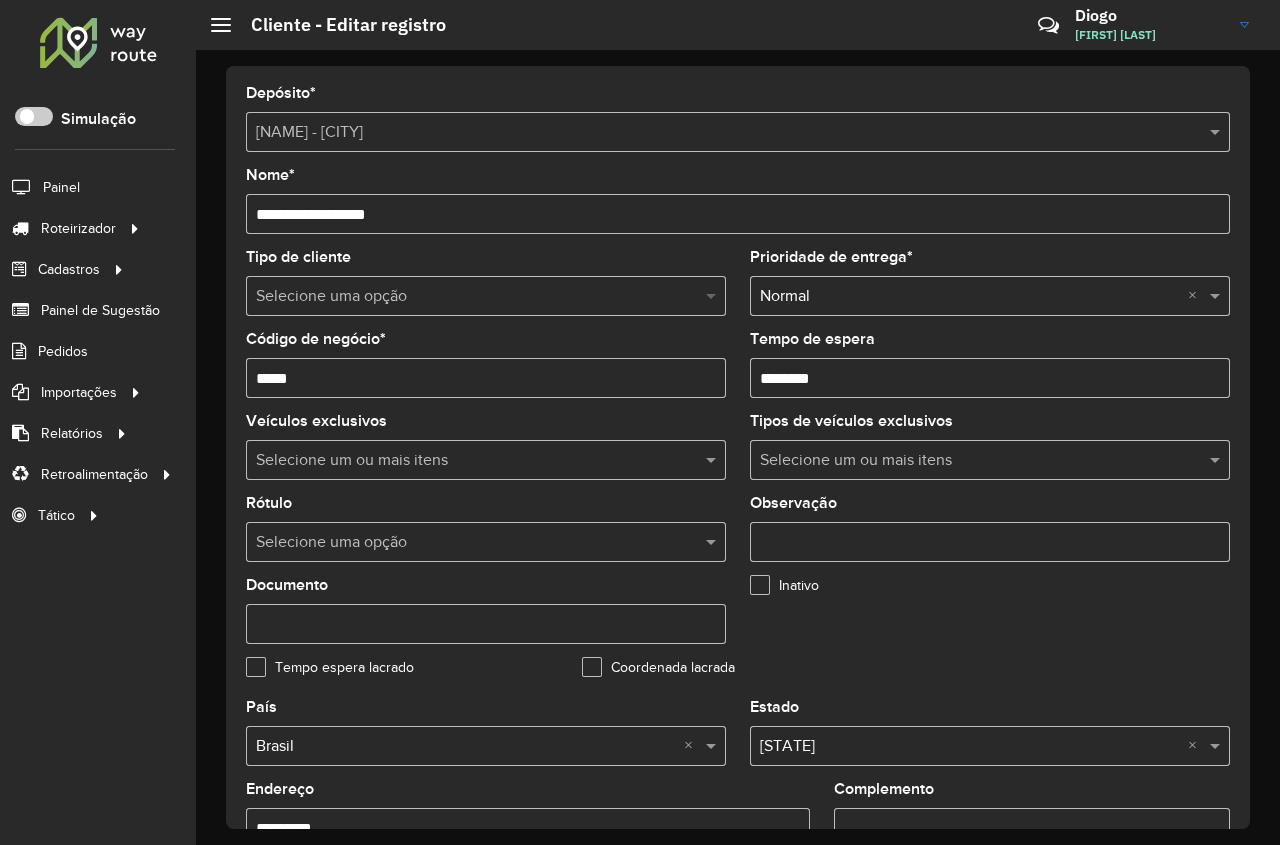 click at bounding box center (713, 296) 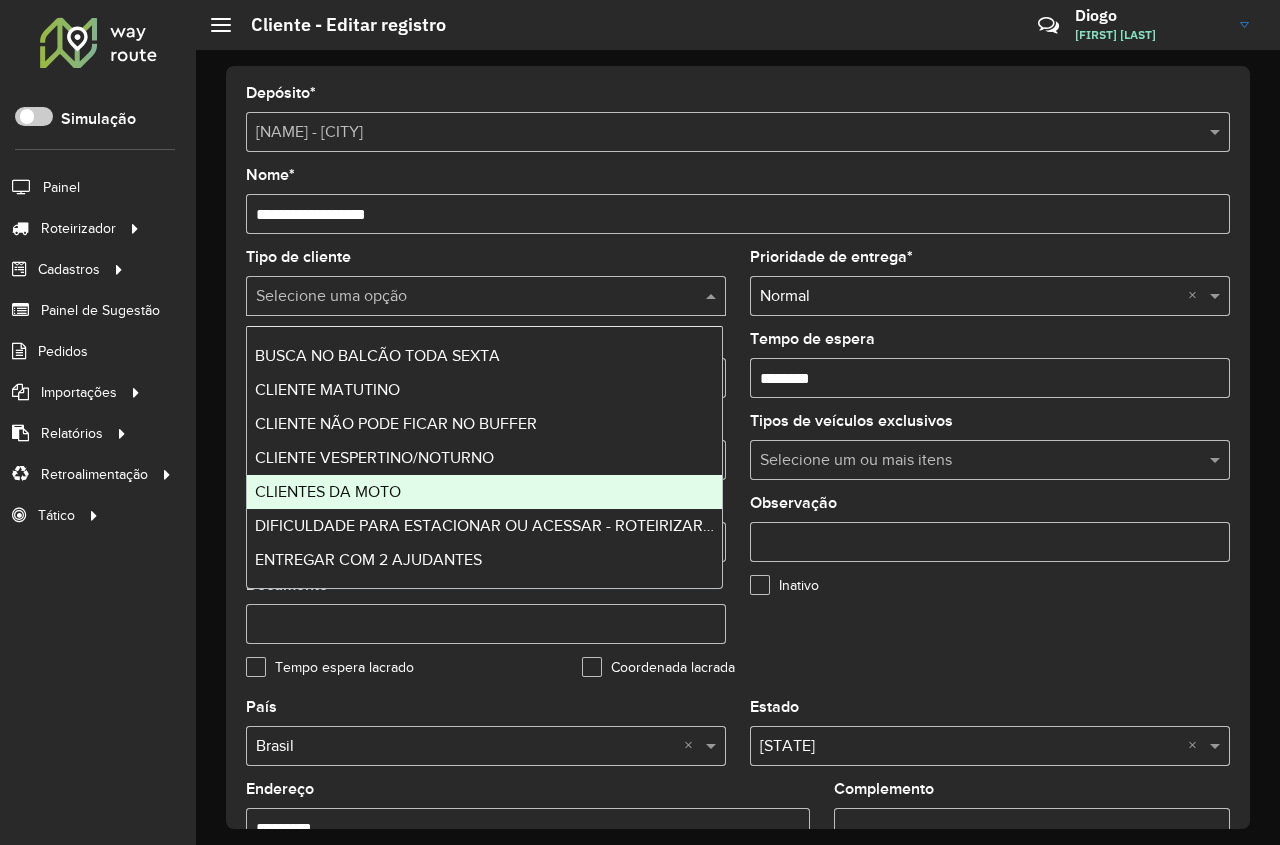 scroll, scrollTop: 100, scrollLeft: 0, axis: vertical 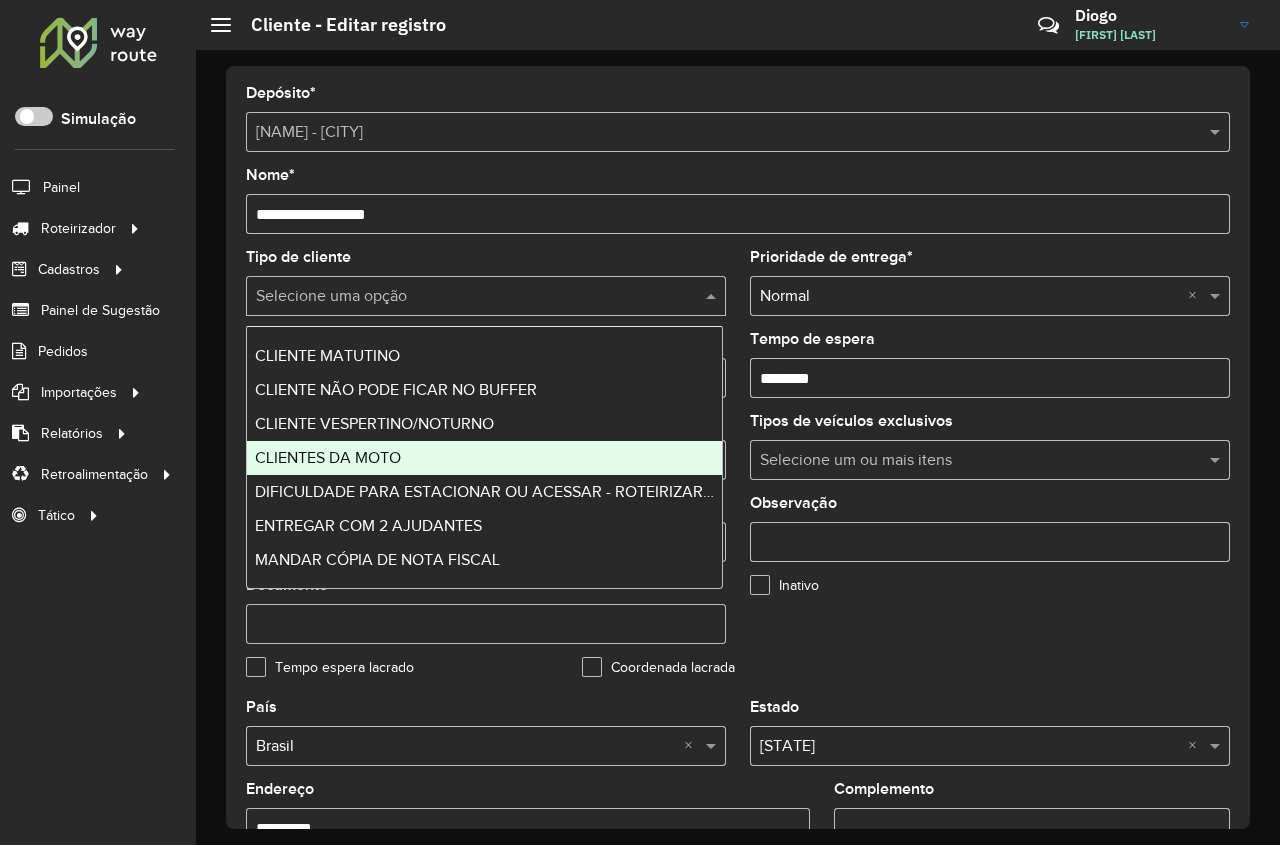 click on "CLIENTES DA MOTO" at bounding box center [484, 458] 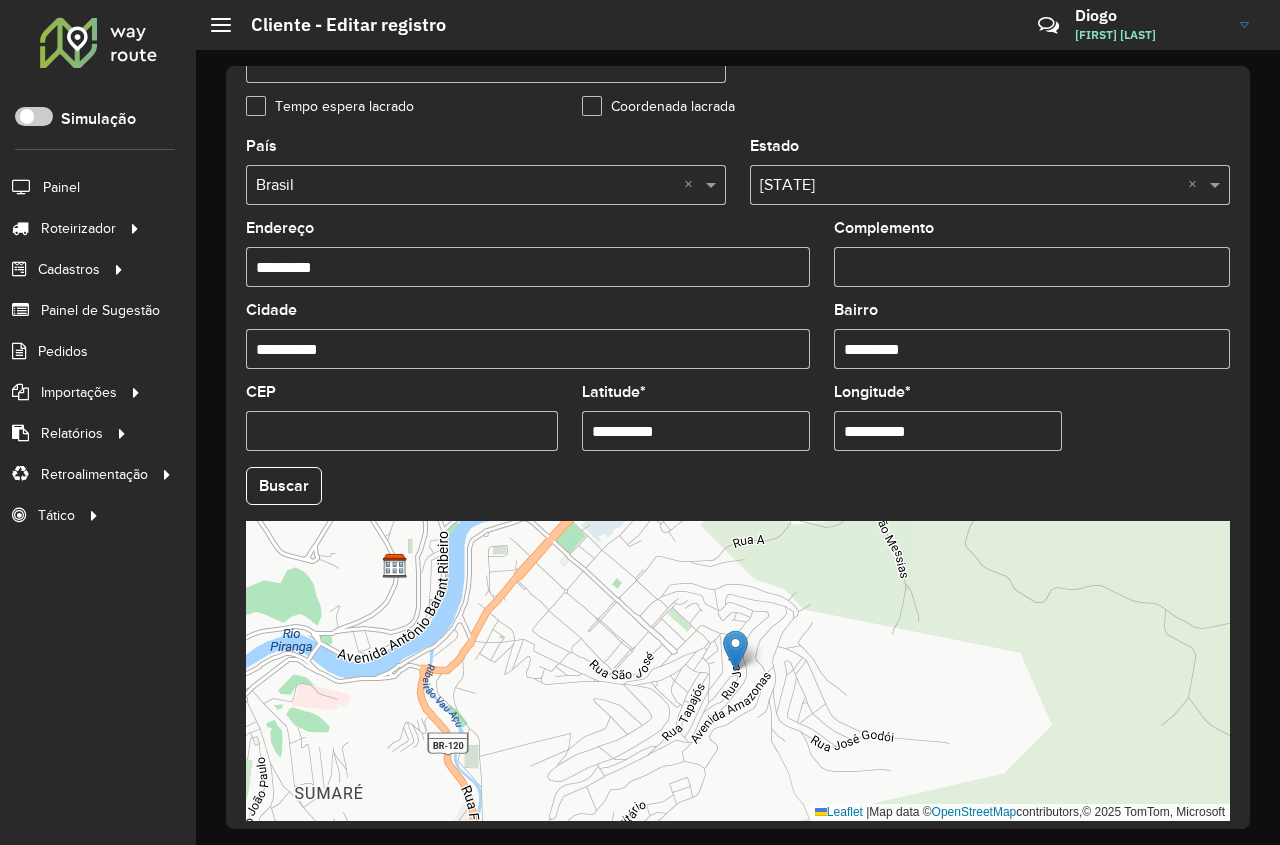 scroll, scrollTop: 643, scrollLeft: 0, axis: vertical 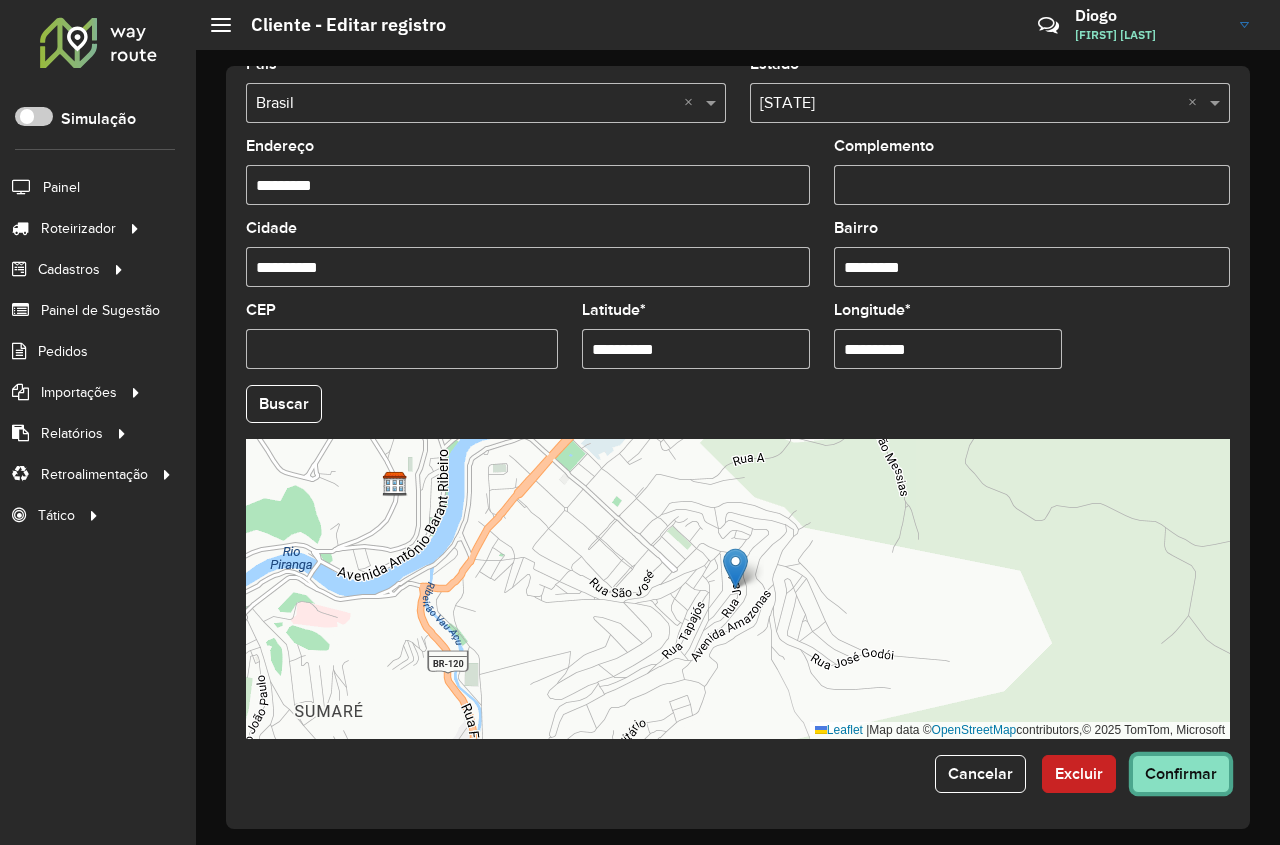 click on "Confirmar" 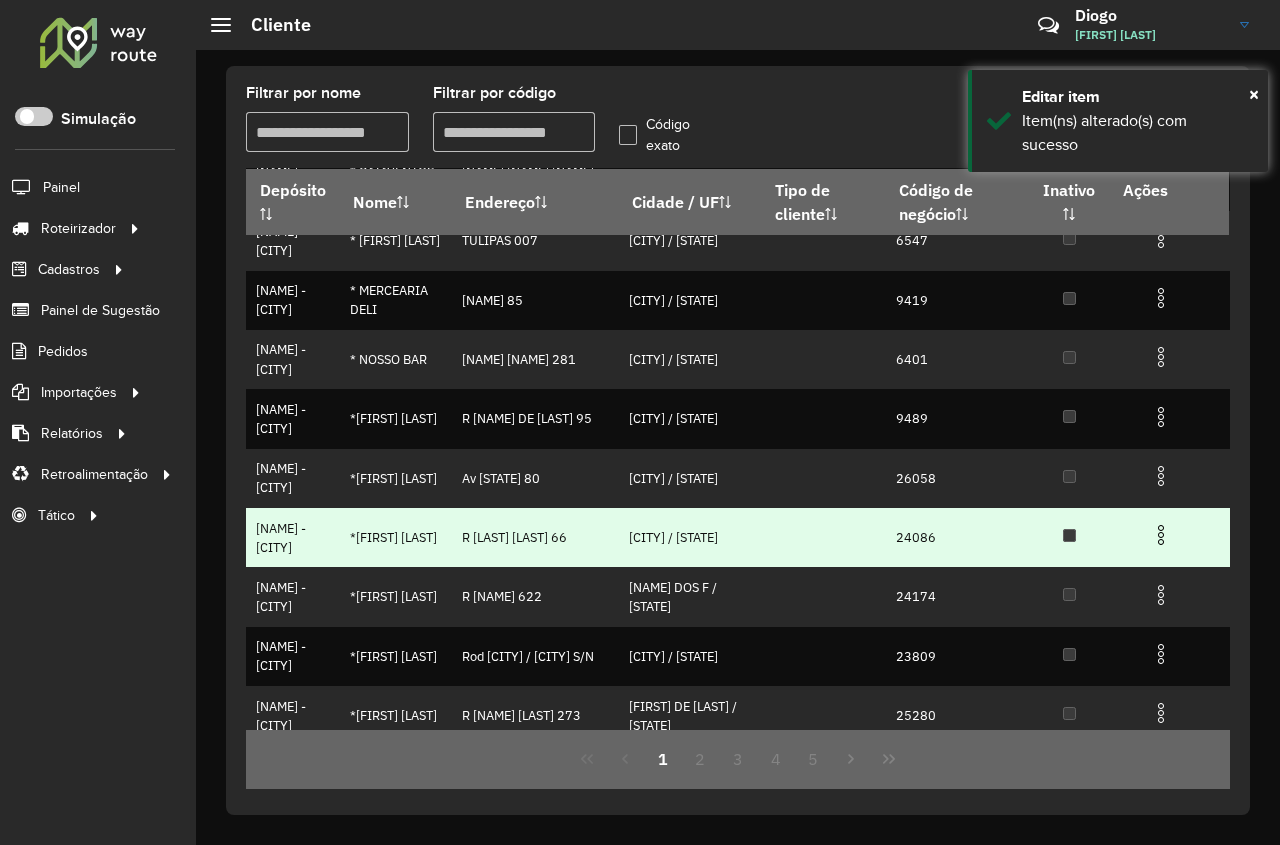 scroll, scrollTop: 0, scrollLeft: 0, axis: both 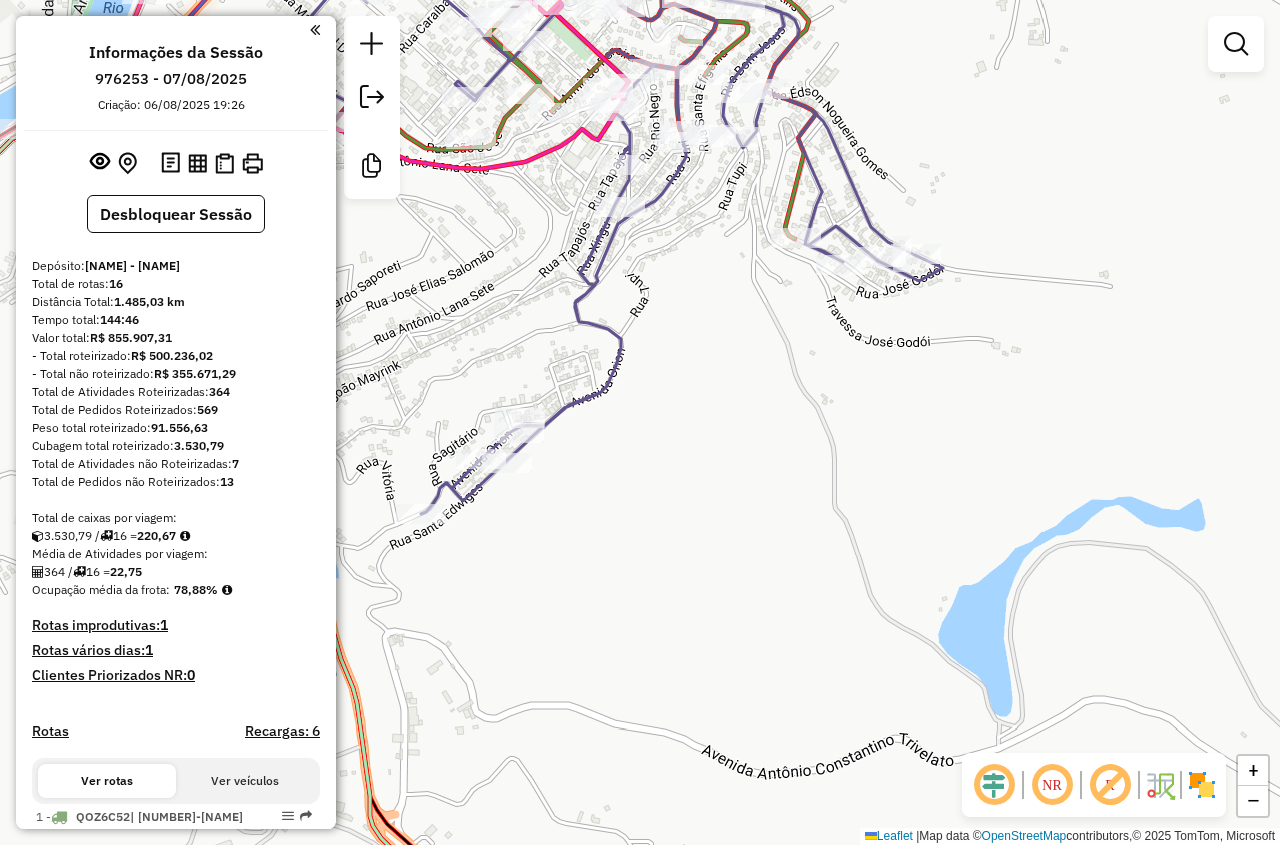 drag, startPoint x: 727, startPoint y: 422, endPoint x: 718, endPoint y: 508, distance: 86.46965 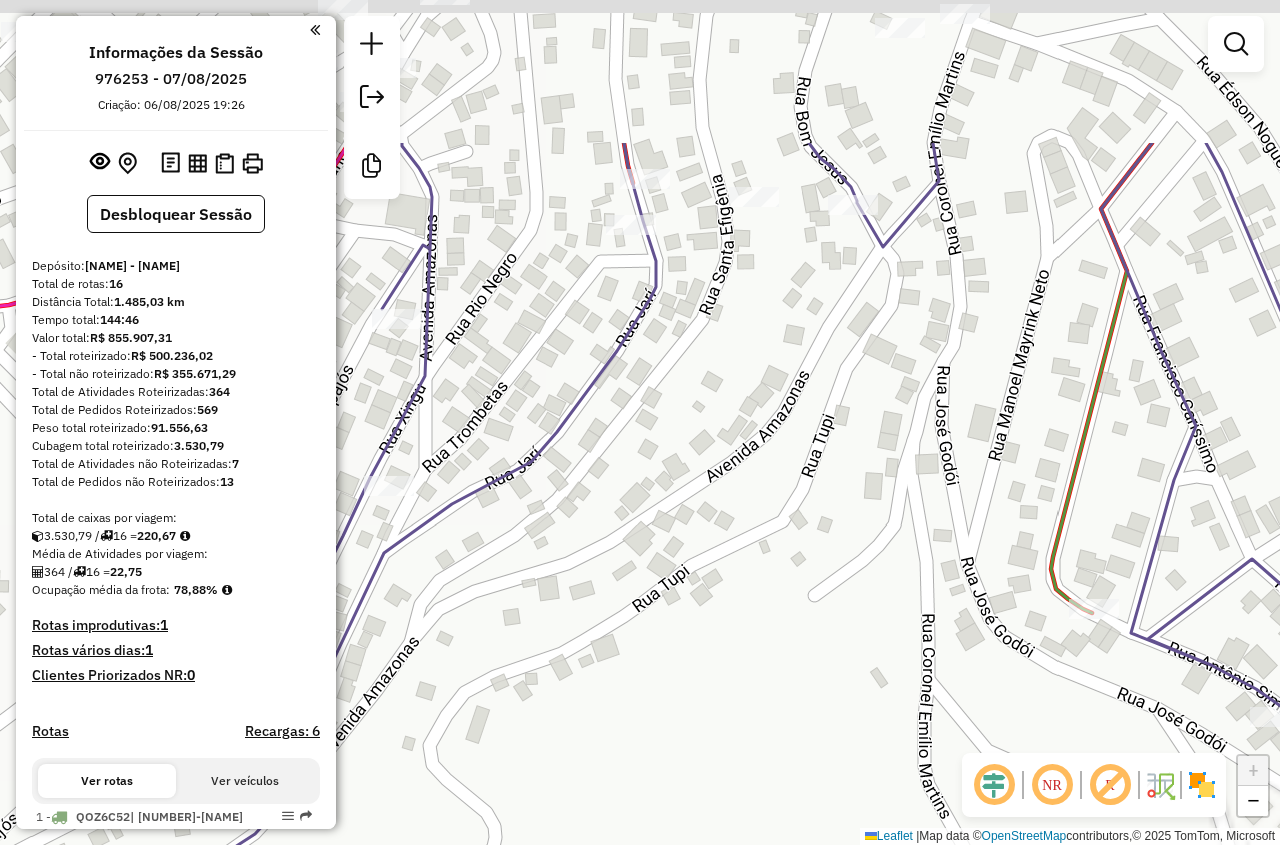 drag, startPoint x: 682, startPoint y: 302, endPoint x: 678, endPoint y: 517, distance: 215.0372 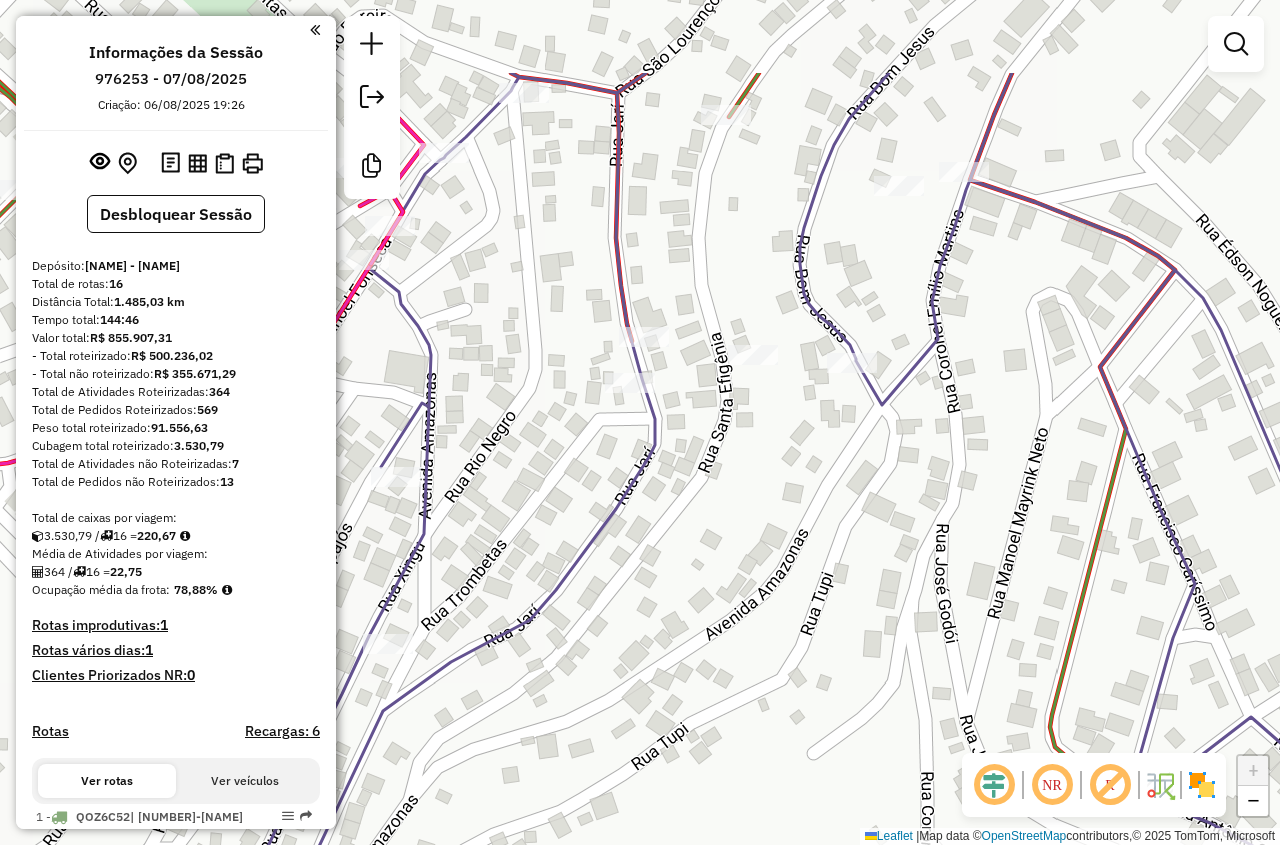 drag, startPoint x: 677, startPoint y: 421, endPoint x: 675, endPoint y: 529, distance: 108.01852 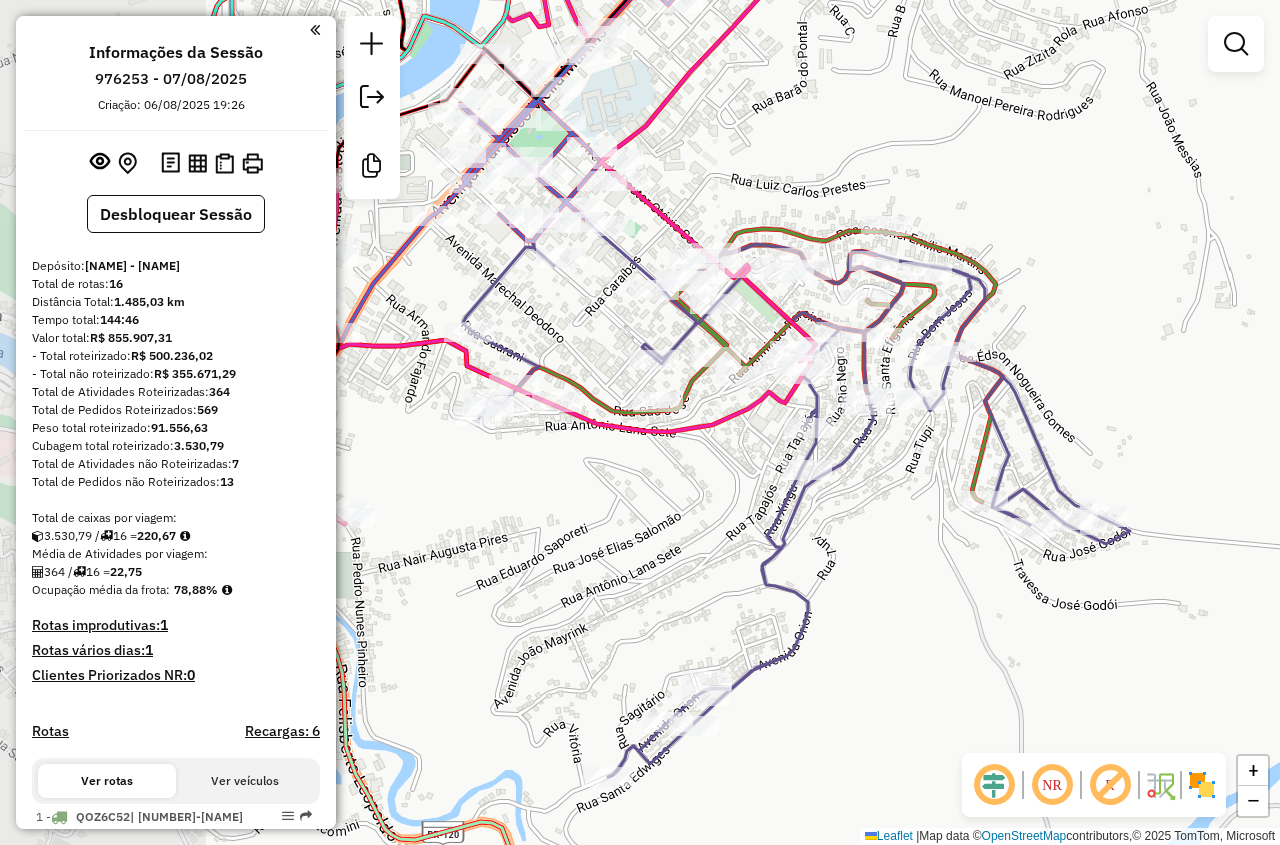 drag, startPoint x: 595, startPoint y: 560, endPoint x: 847, endPoint y: 547, distance: 252.3351 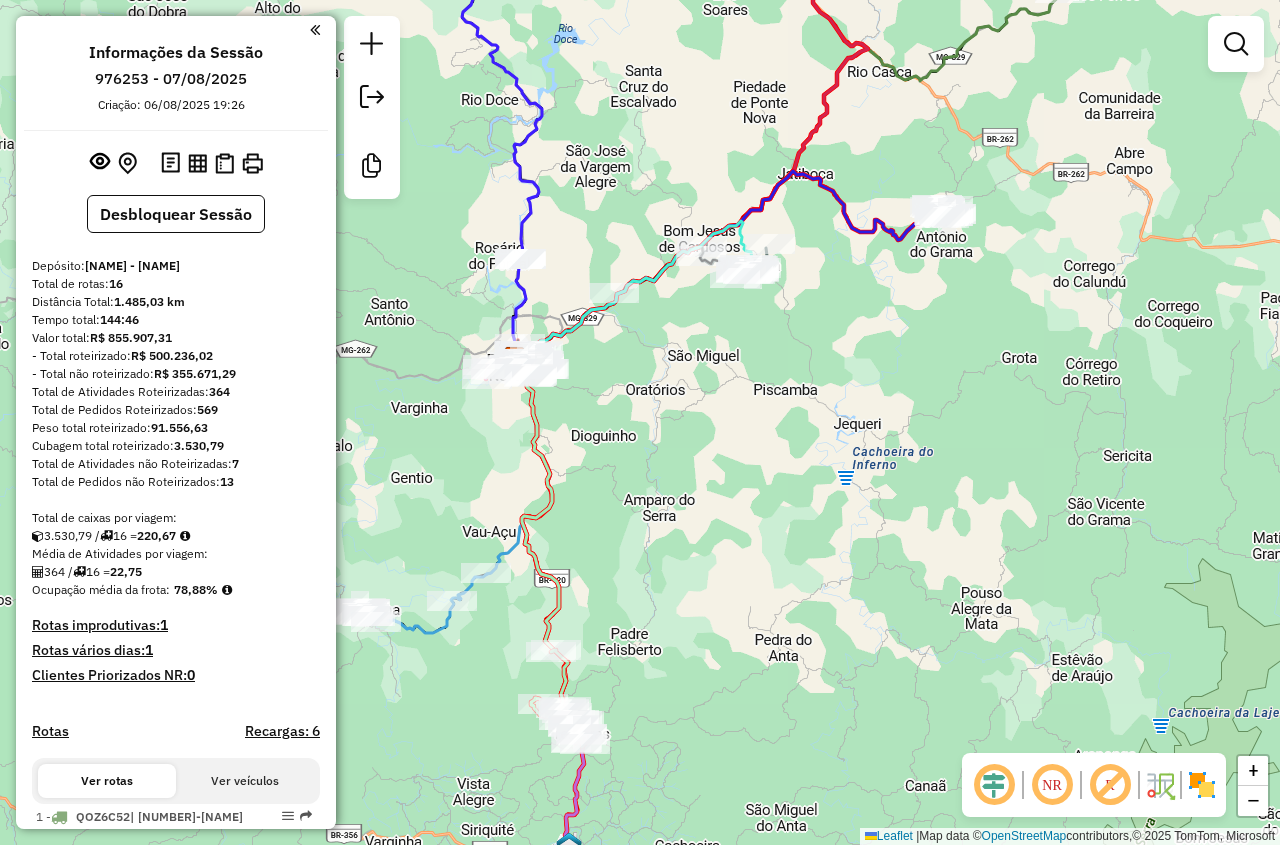 drag, startPoint x: 824, startPoint y: 356, endPoint x: 679, endPoint y: 356, distance: 145 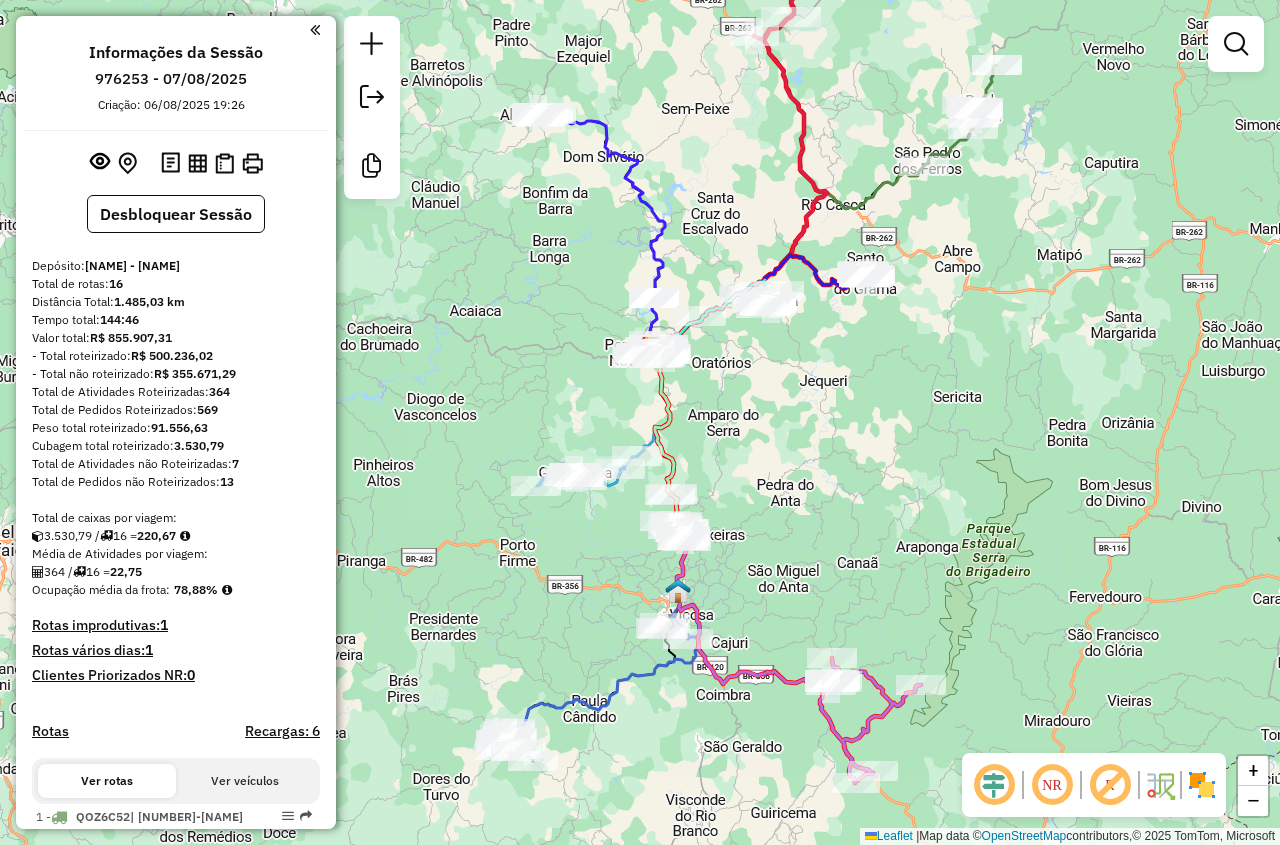 drag, startPoint x: 758, startPoint y: 362, endPoint x: 838, endPoint y: 379, distance: 81.78631 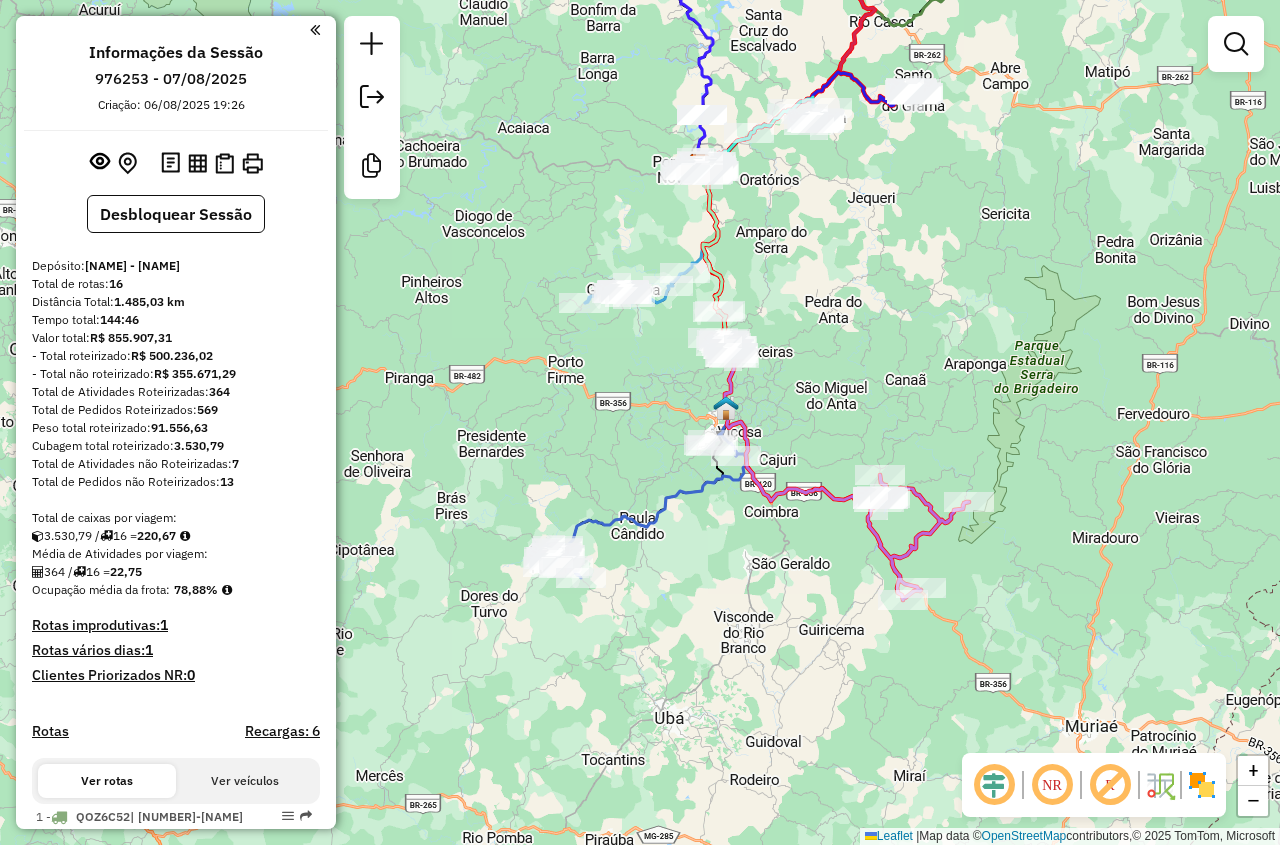 drag, startPoint x: 846, startPoint y: 520, endPoint x: 869, endPoint y: 310, distance: 211.25577 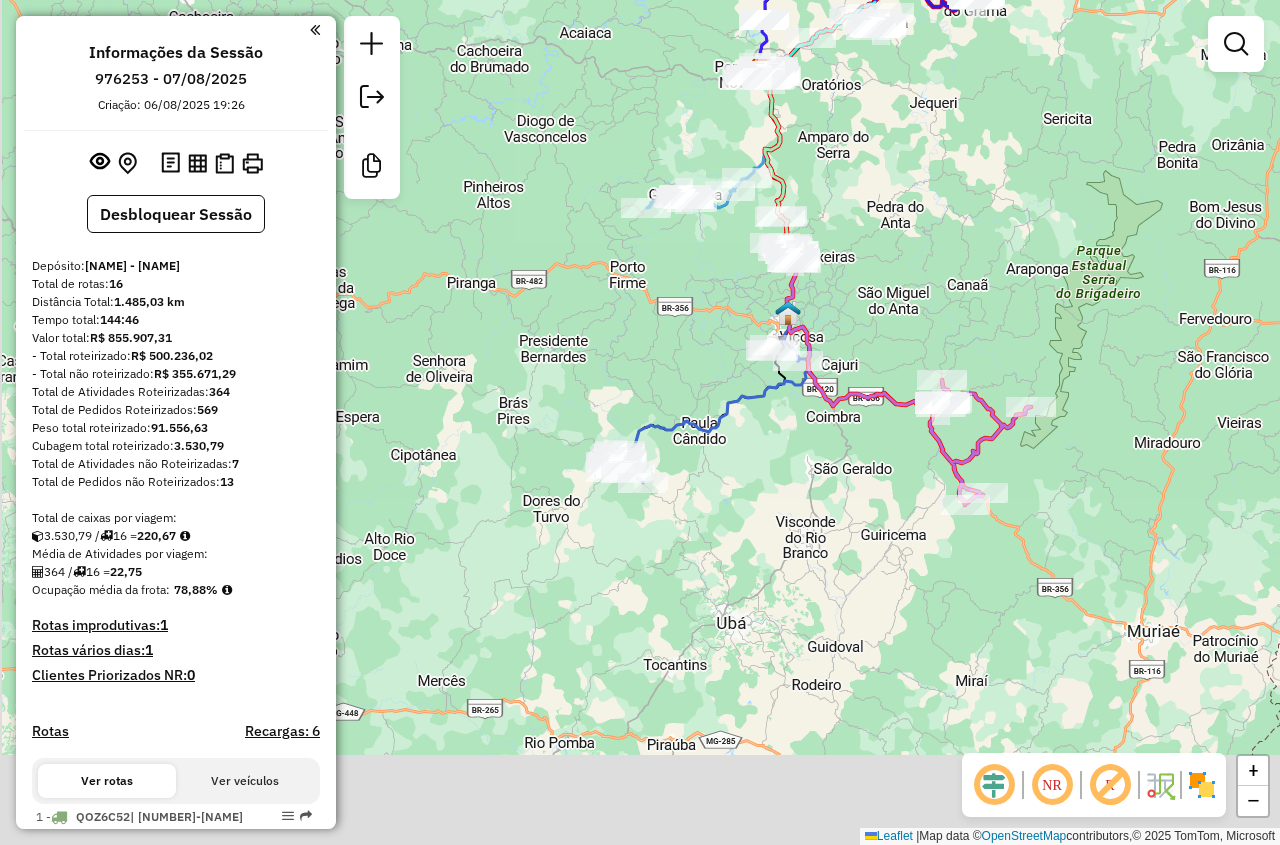 drag, startPoint x: 777, startPoint y: 523, endPoint x: 839, endPoint y: 428, distance: 113.44161 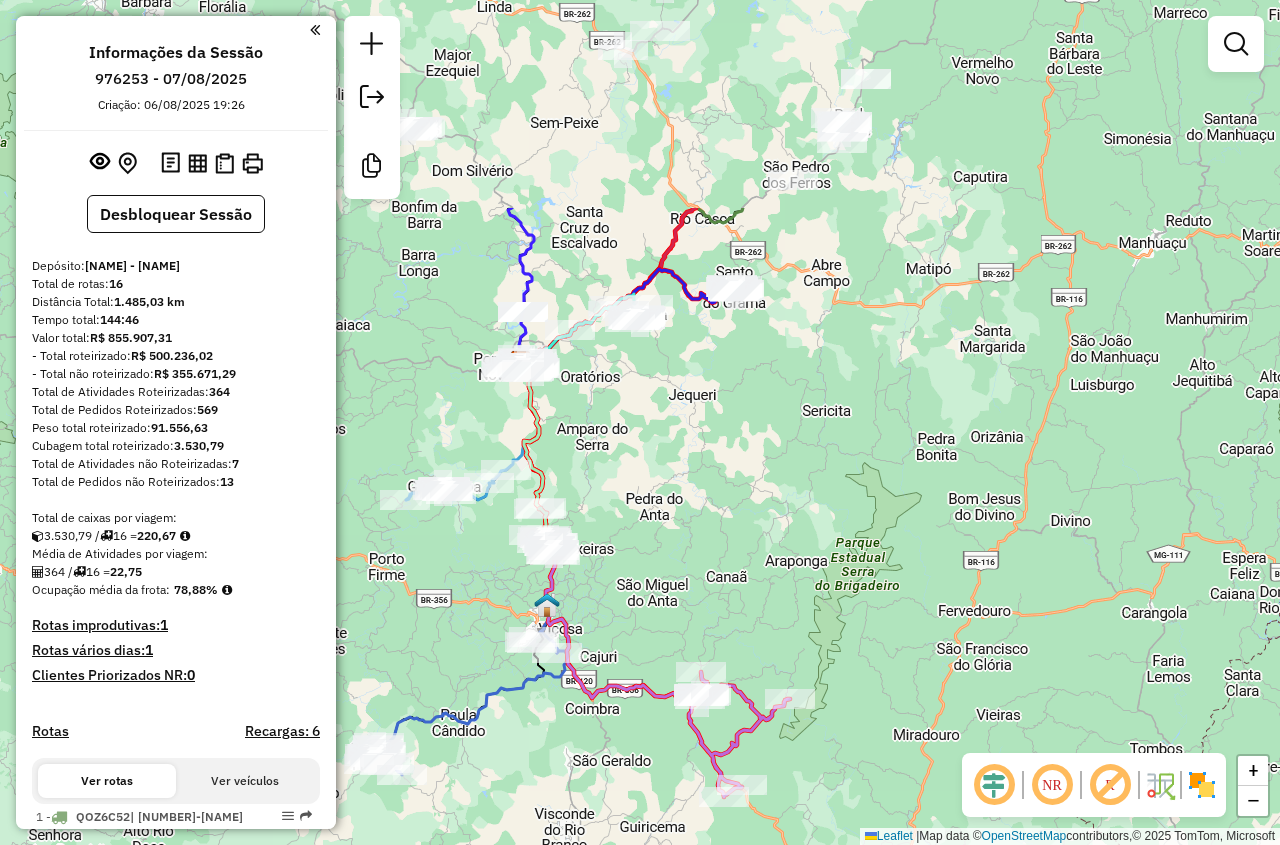 drag, startPoint x: 1021, startPoint y: 169, endPoint x: 780, endPoint y: 461, distance: 378.60928 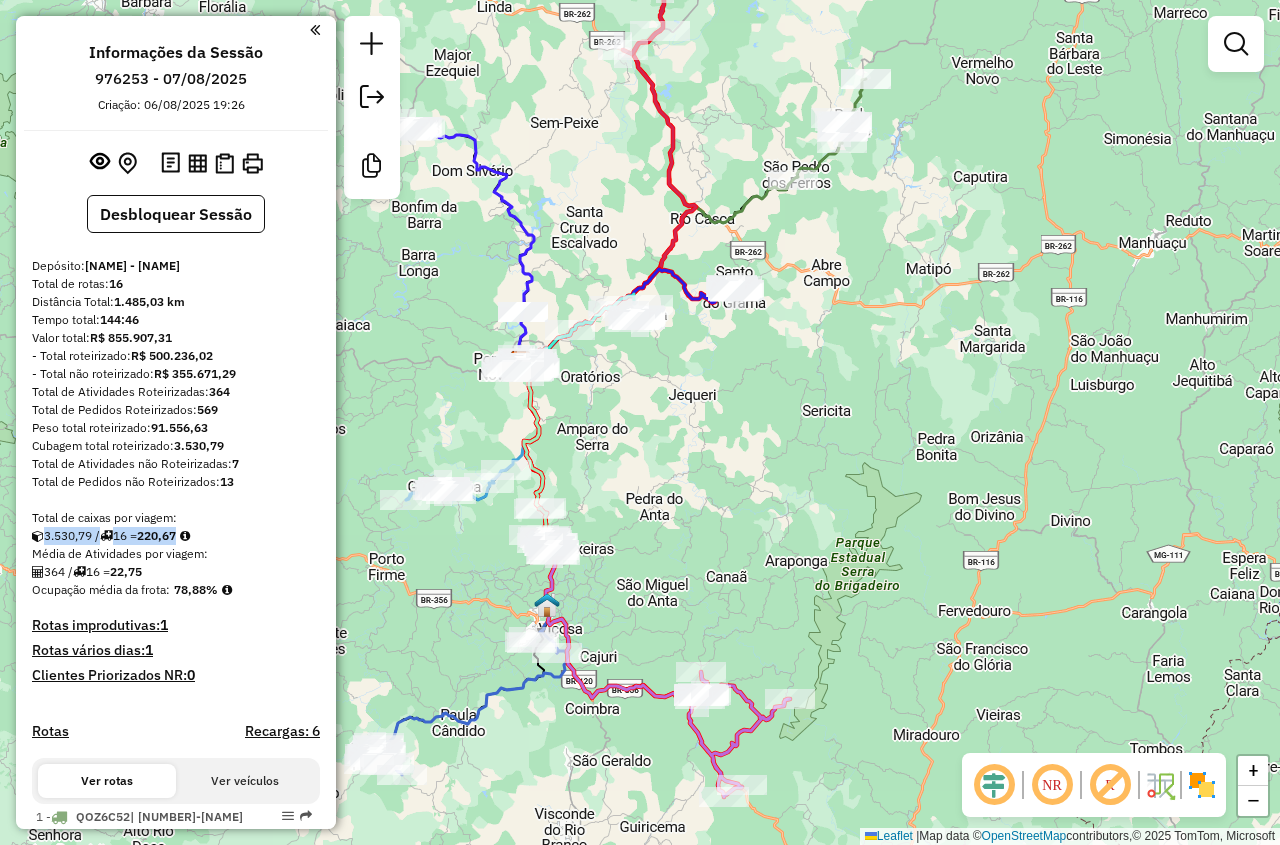 drag, startPoint x: 31, startPoint y: 535, endPoint x: 199, endPoint y: 542, distance: 168.14577 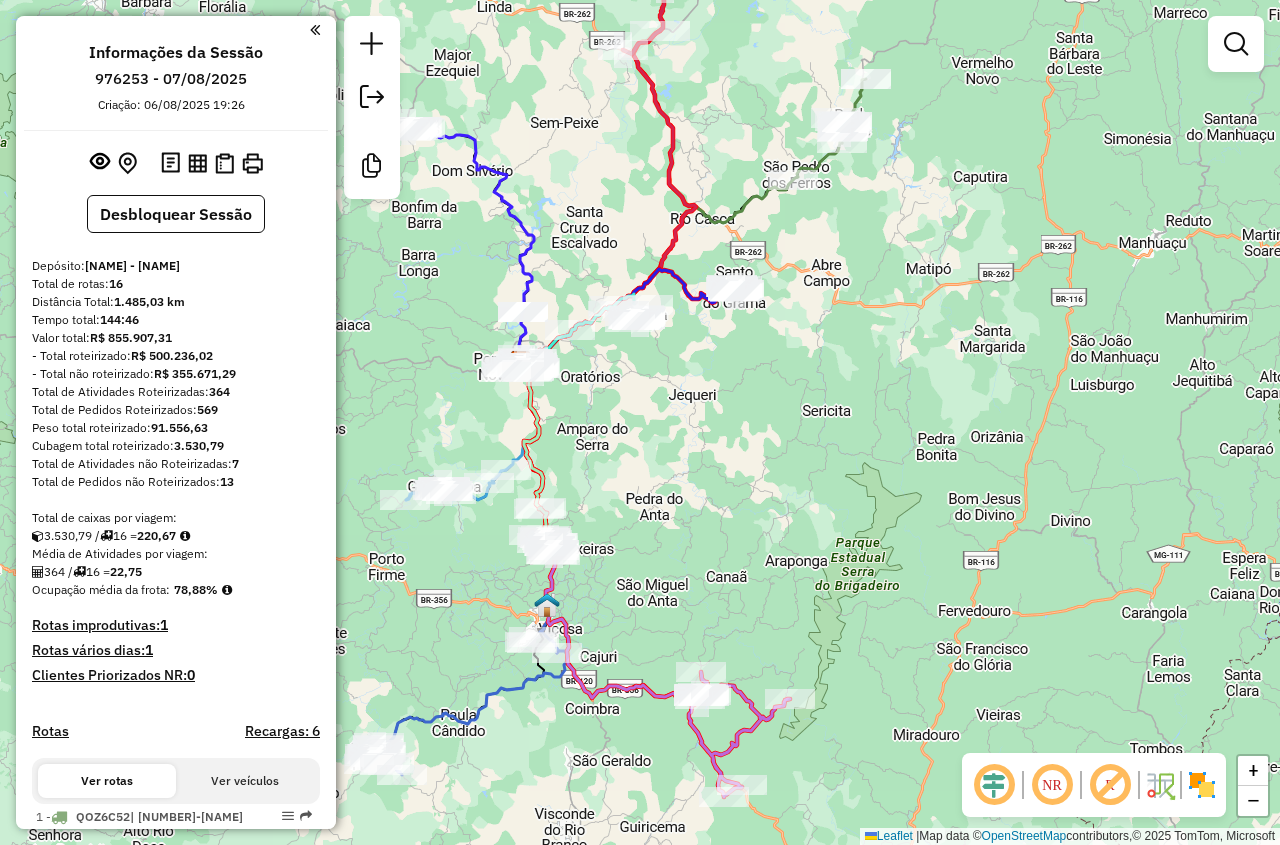 click at bounding box center [185, 536] 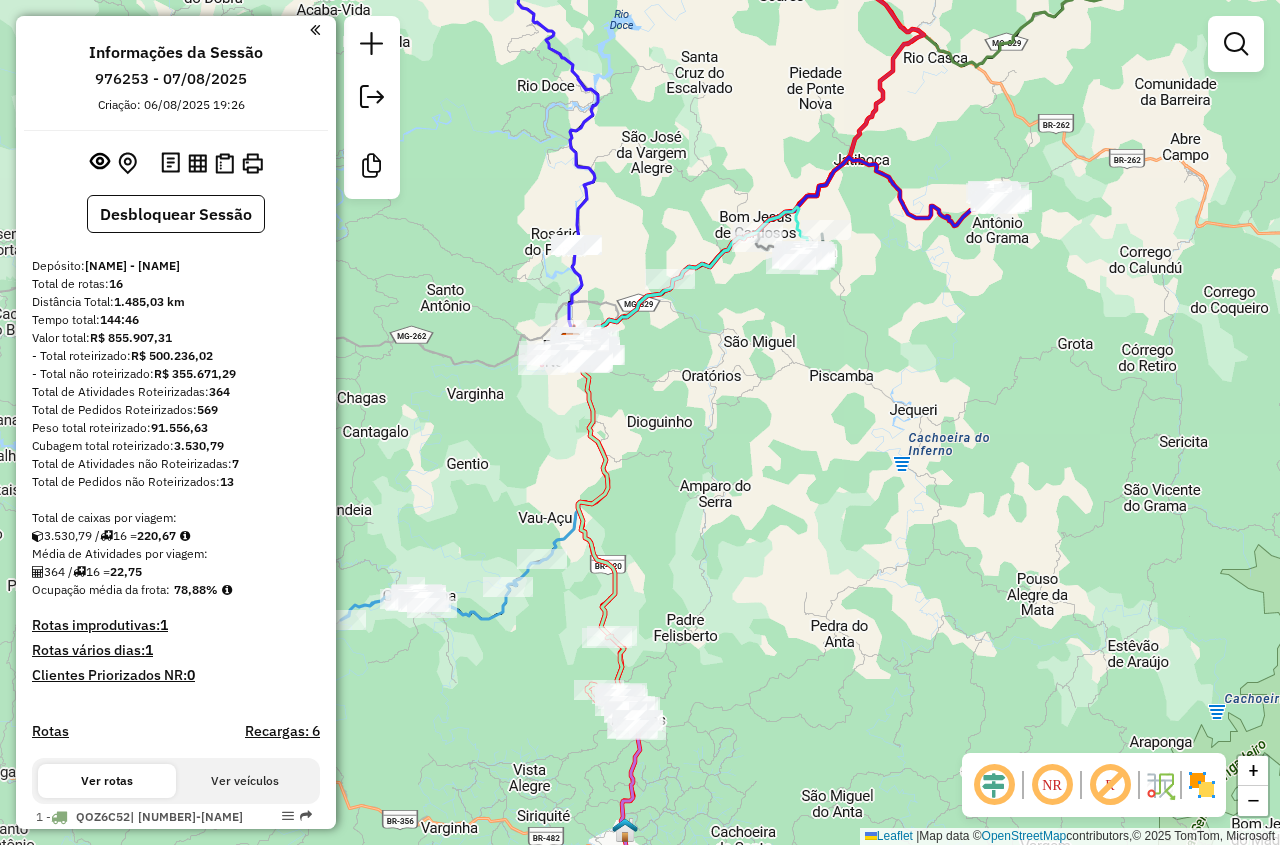 drag, startPoint x: 537, startPoint y: 427, endPoint x: 773, endPoint y: 381, distance: 240.44125 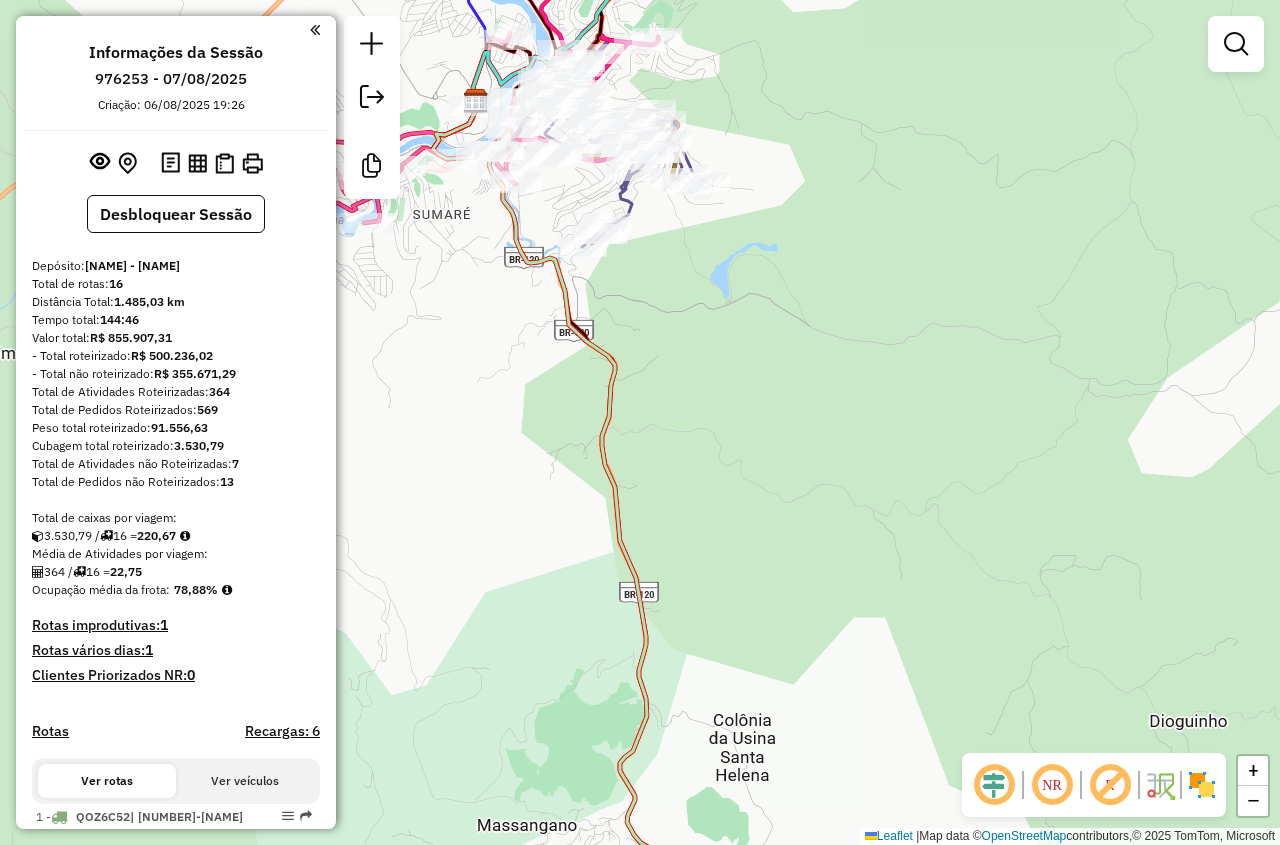 drag, startPoint x: 631, startPoint y: 280, endPoint x: 657, endPoint y: 382, distance: 105.26158 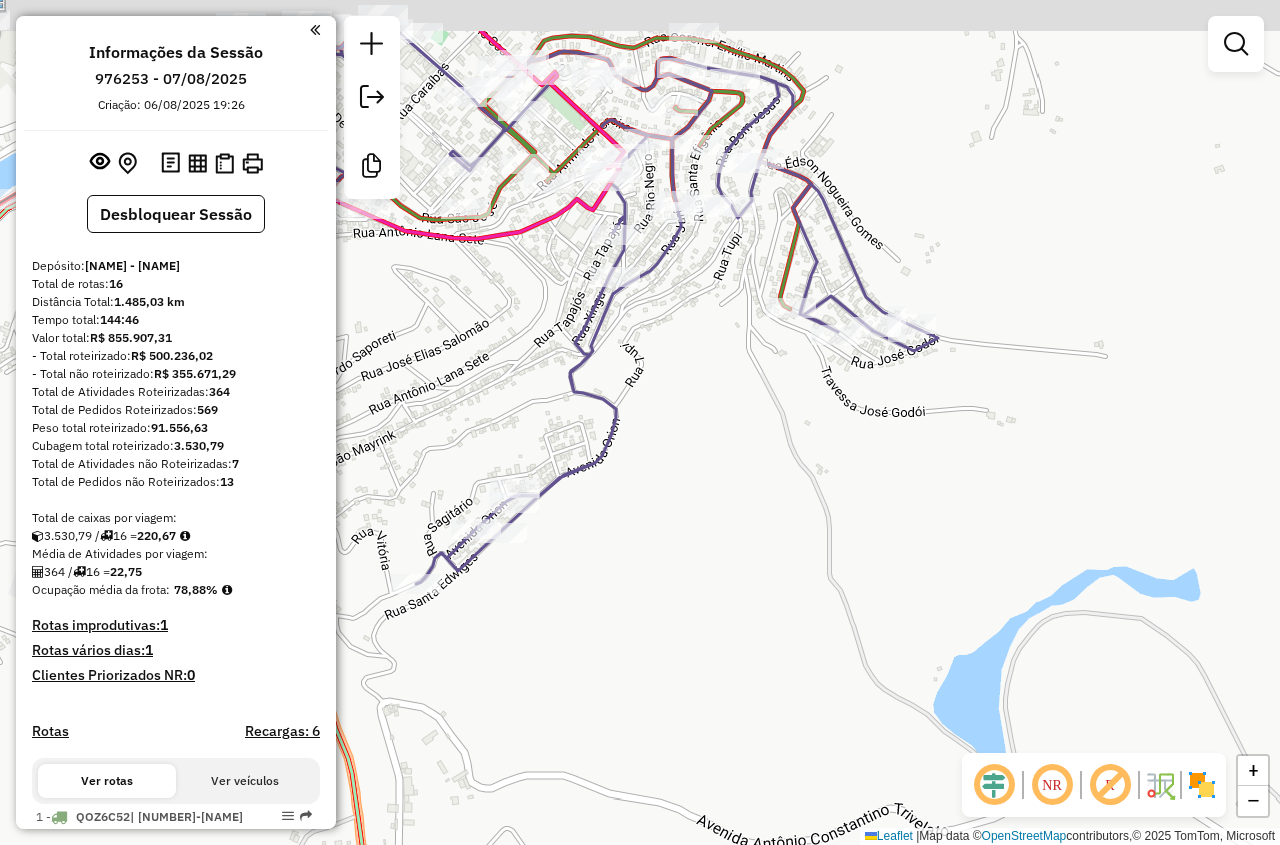 drag, startPoint x: 673, startPoint y: 295, endPoint x: 688, endPoint y: 426, distance: 131.85599 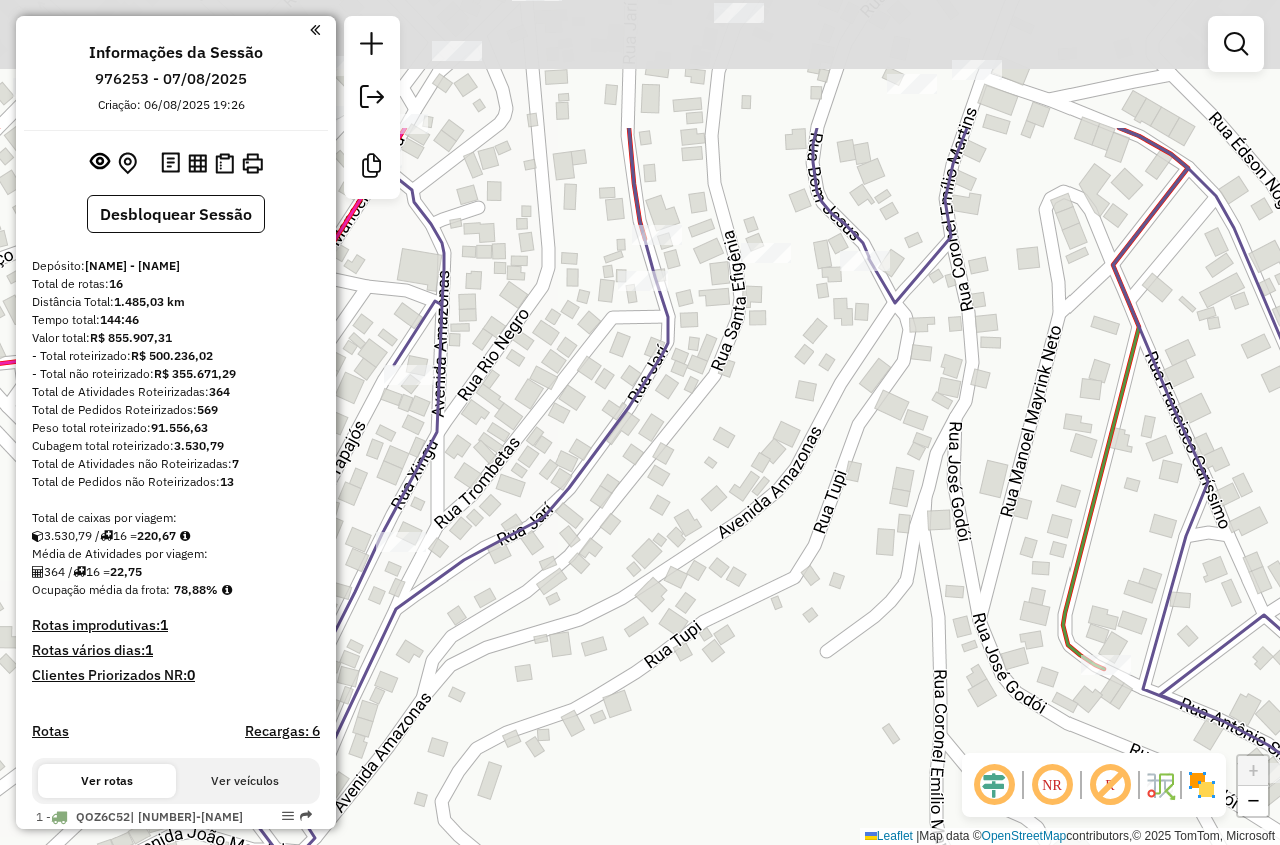 drag, startPoint x: 689, startPoint y: 161, endPoint x: 691, endPoint y: 375, distance: 214.00934 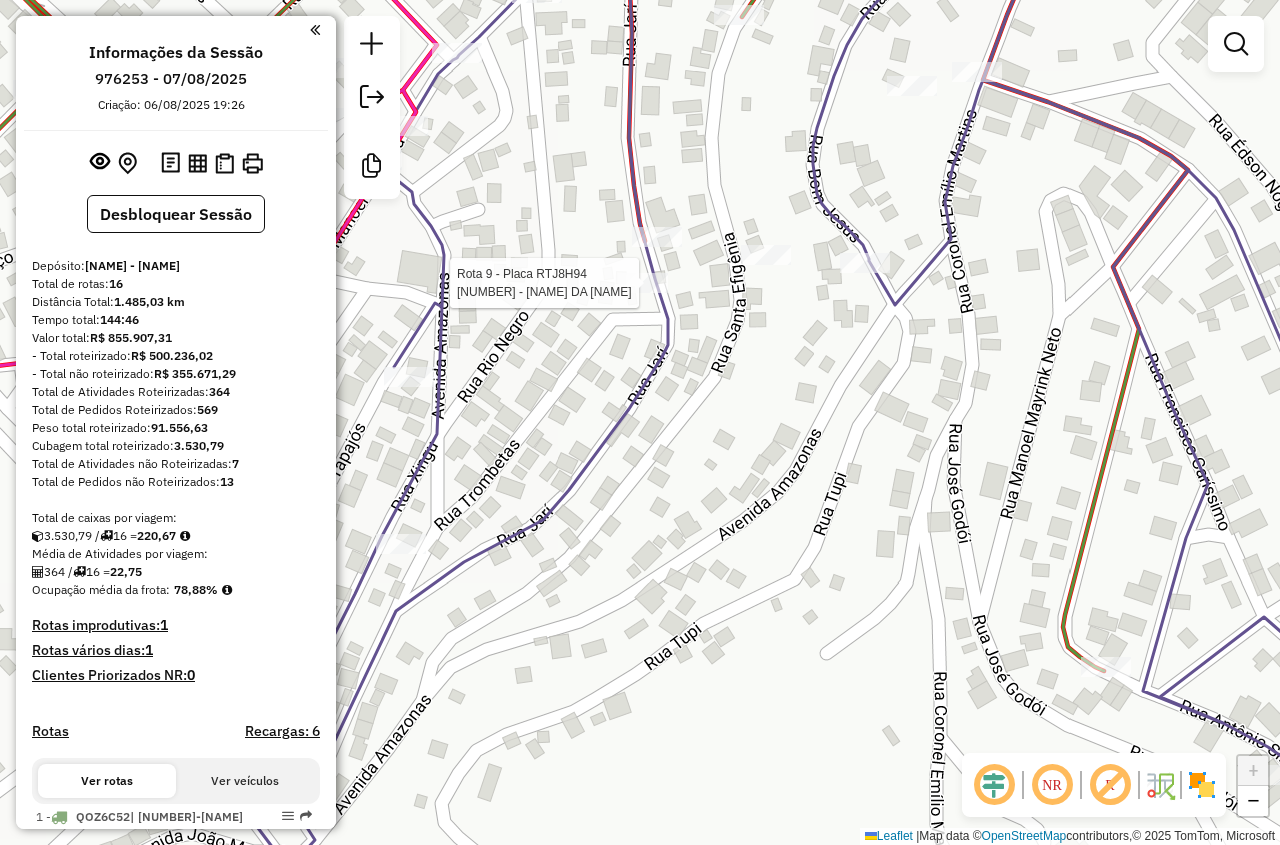 select on "**********" 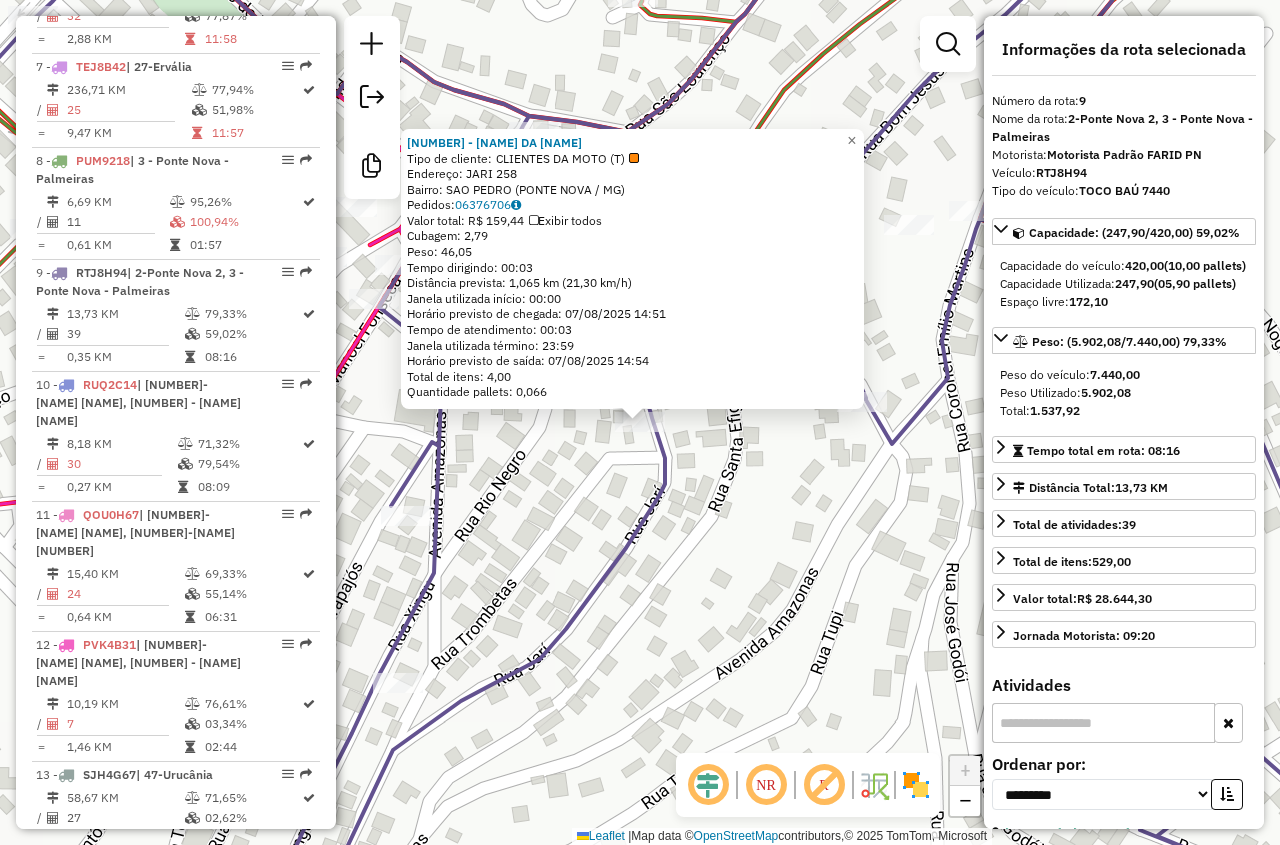 scroll, scrollTop: 1635, scrollLeft: 0, axis: vertical 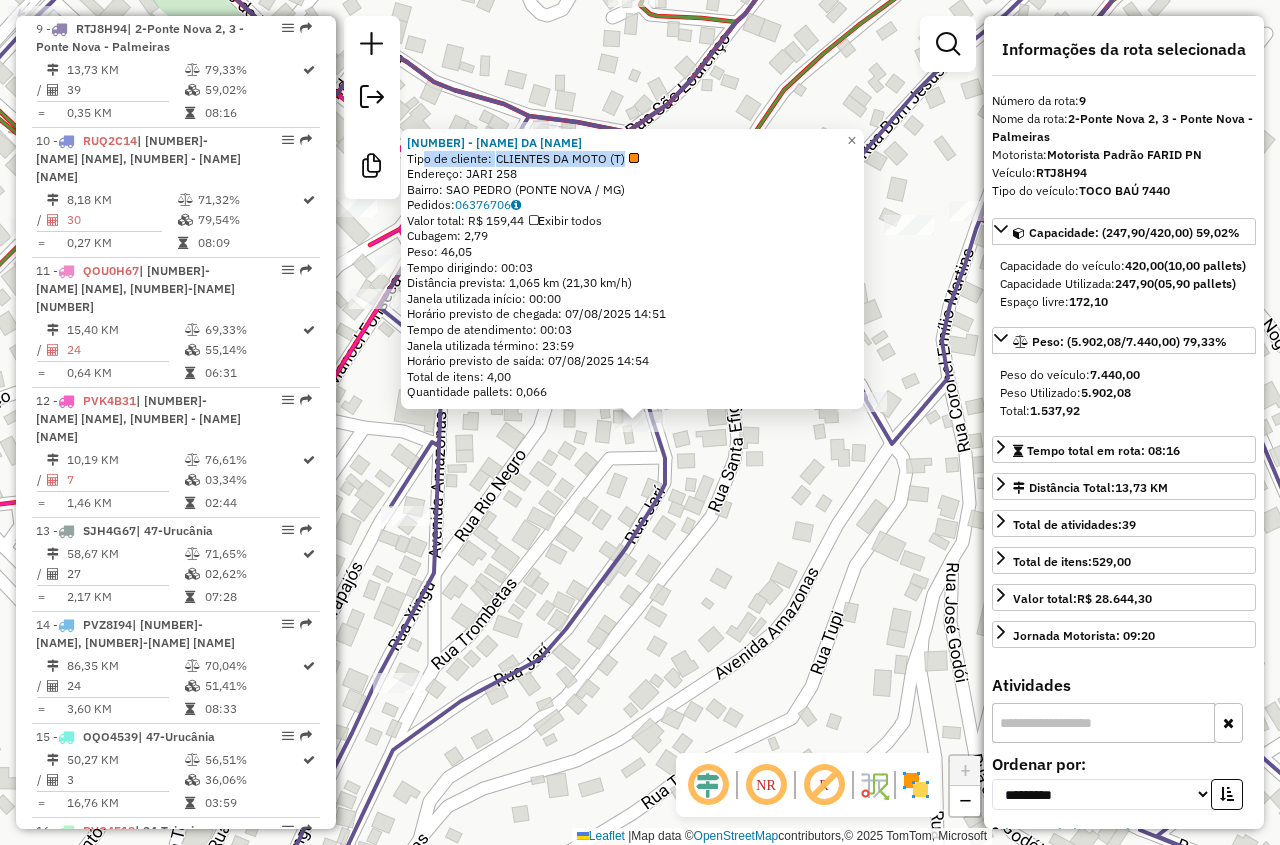 drag, startPoint x: 427, startPoint y: 159, endPoint x: 640, endPoint y: 158, distance: 213.00235 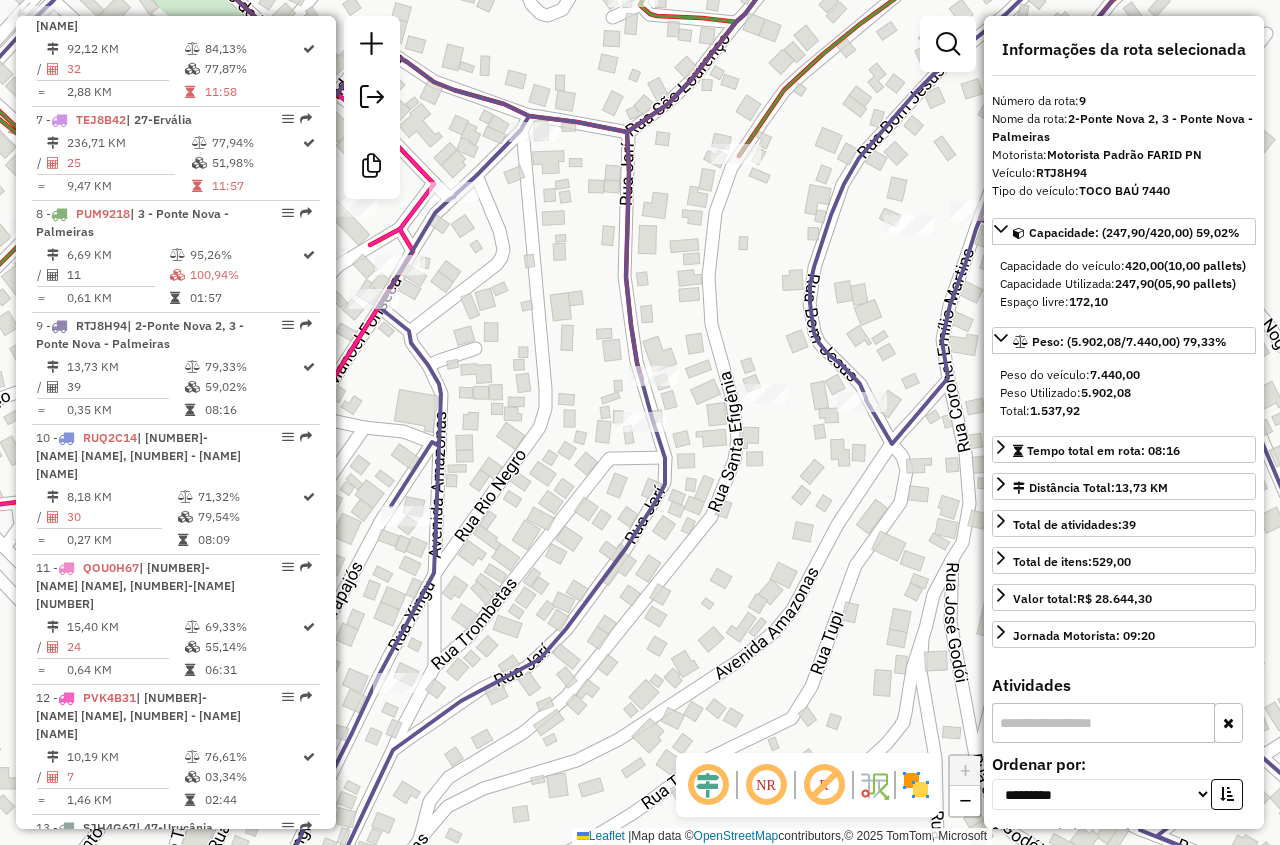 scroll, scrollTop: 1335, scrollLeft: 0, axis: vertical 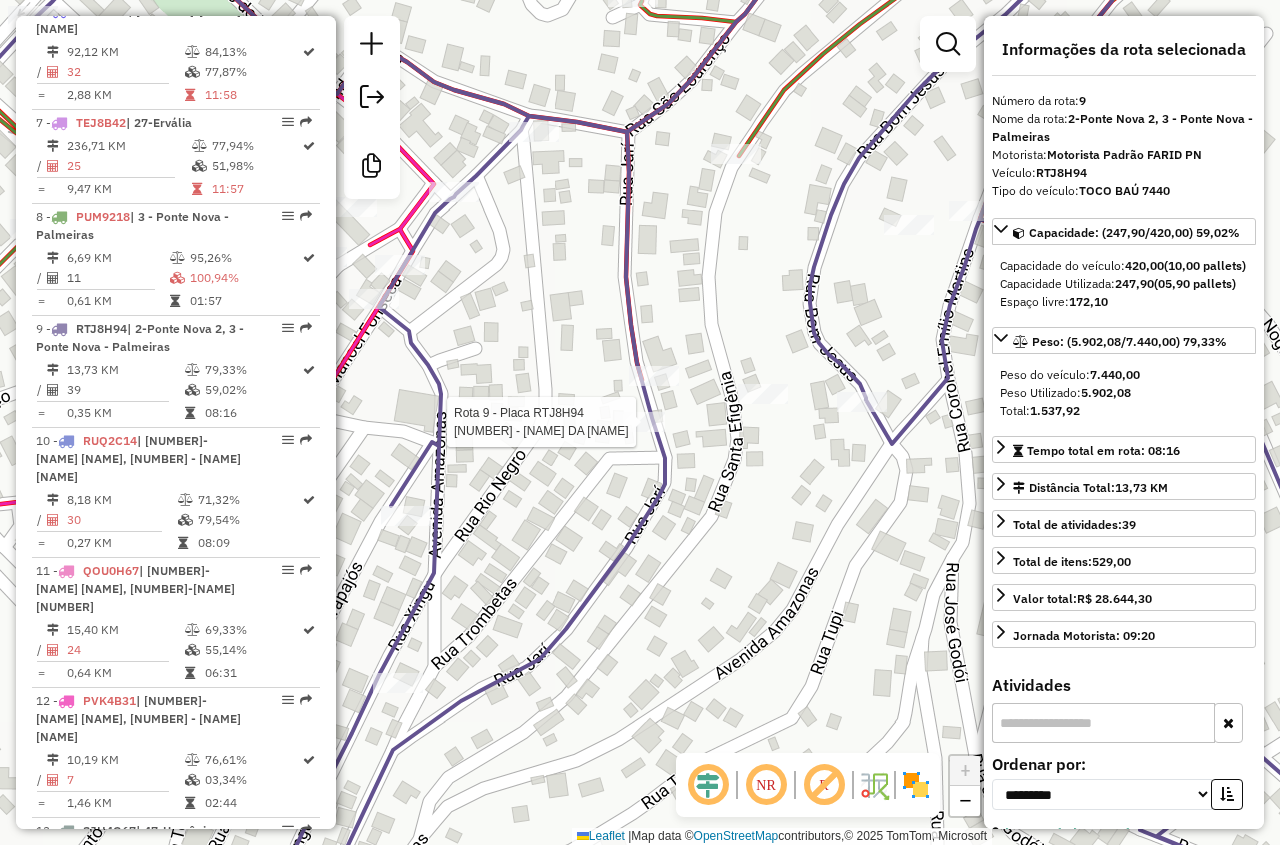 click 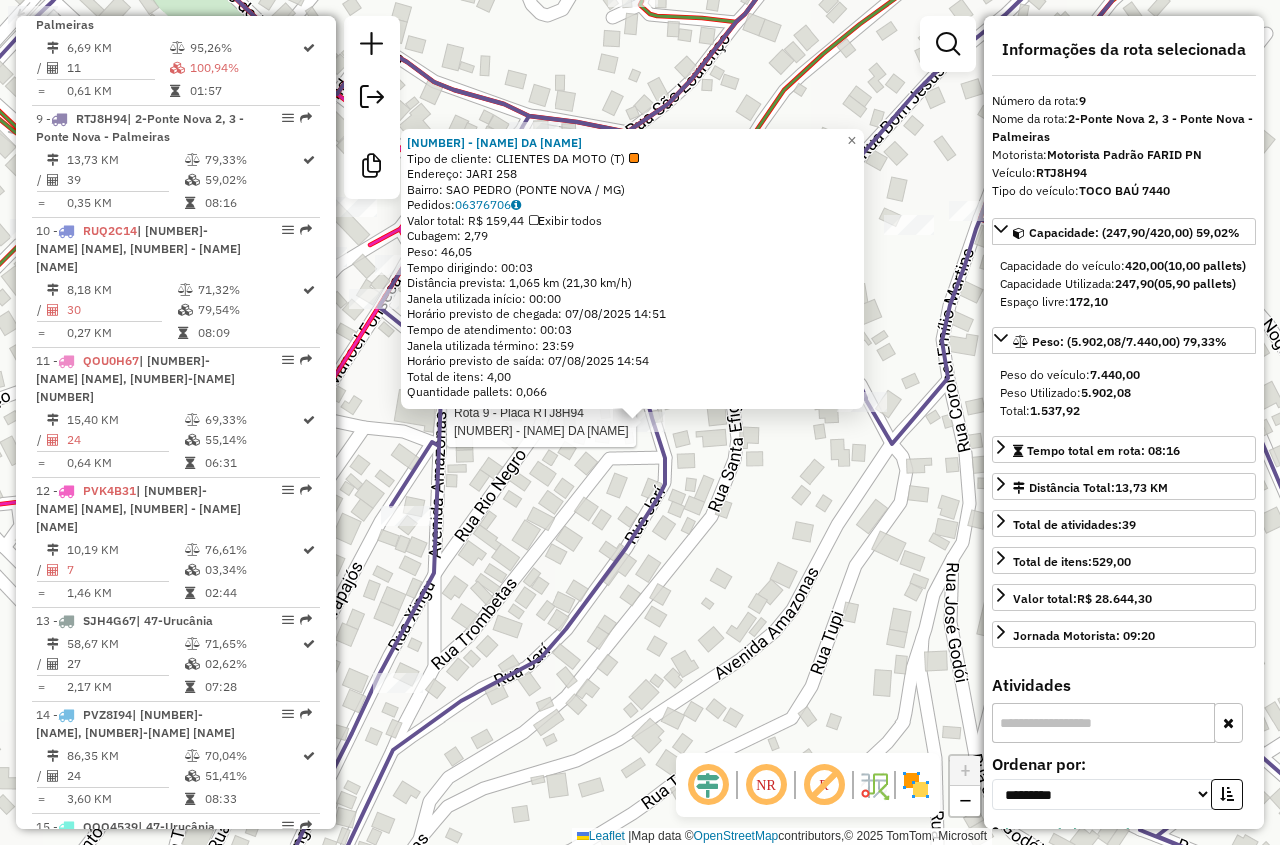scroll, scrollTop: 1635, scrollLeft: 0, axis: vertical 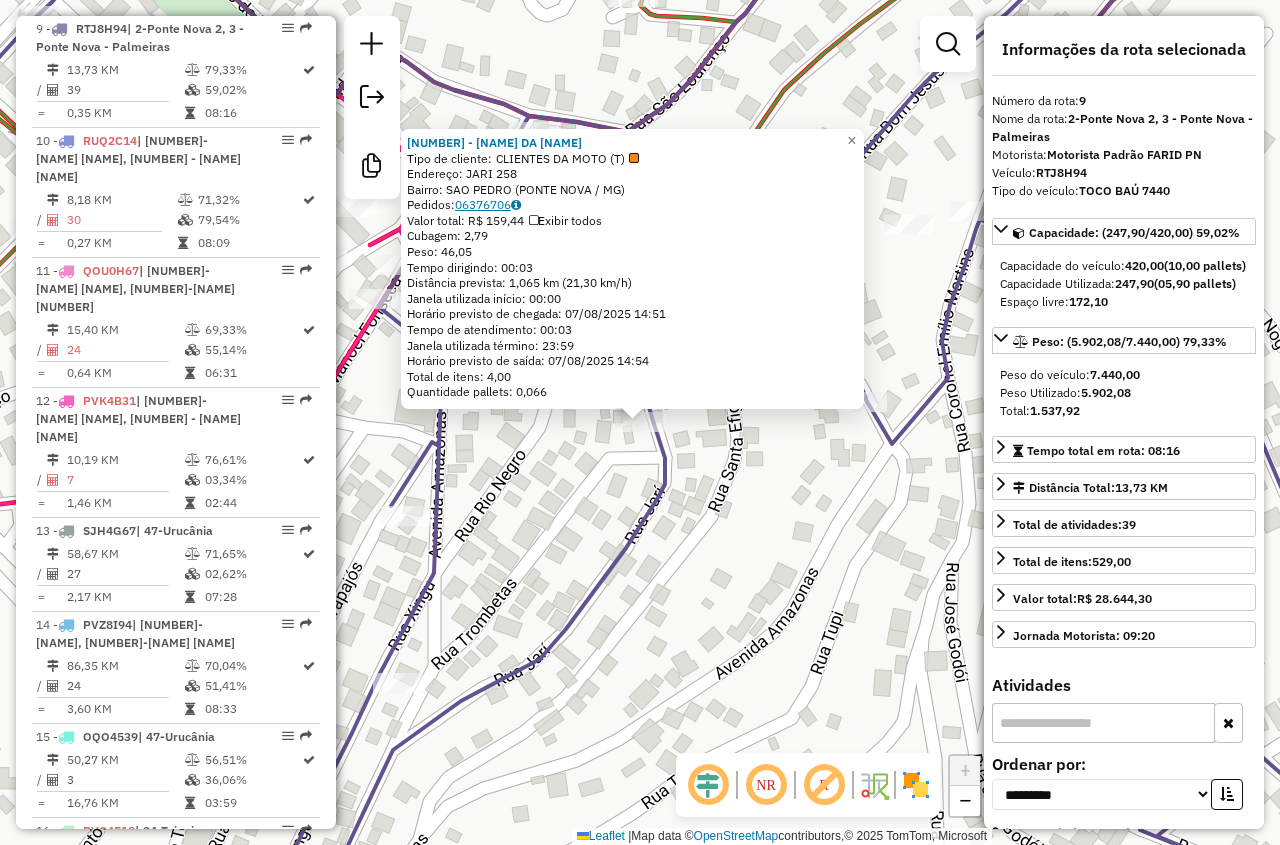 click on "06376706" 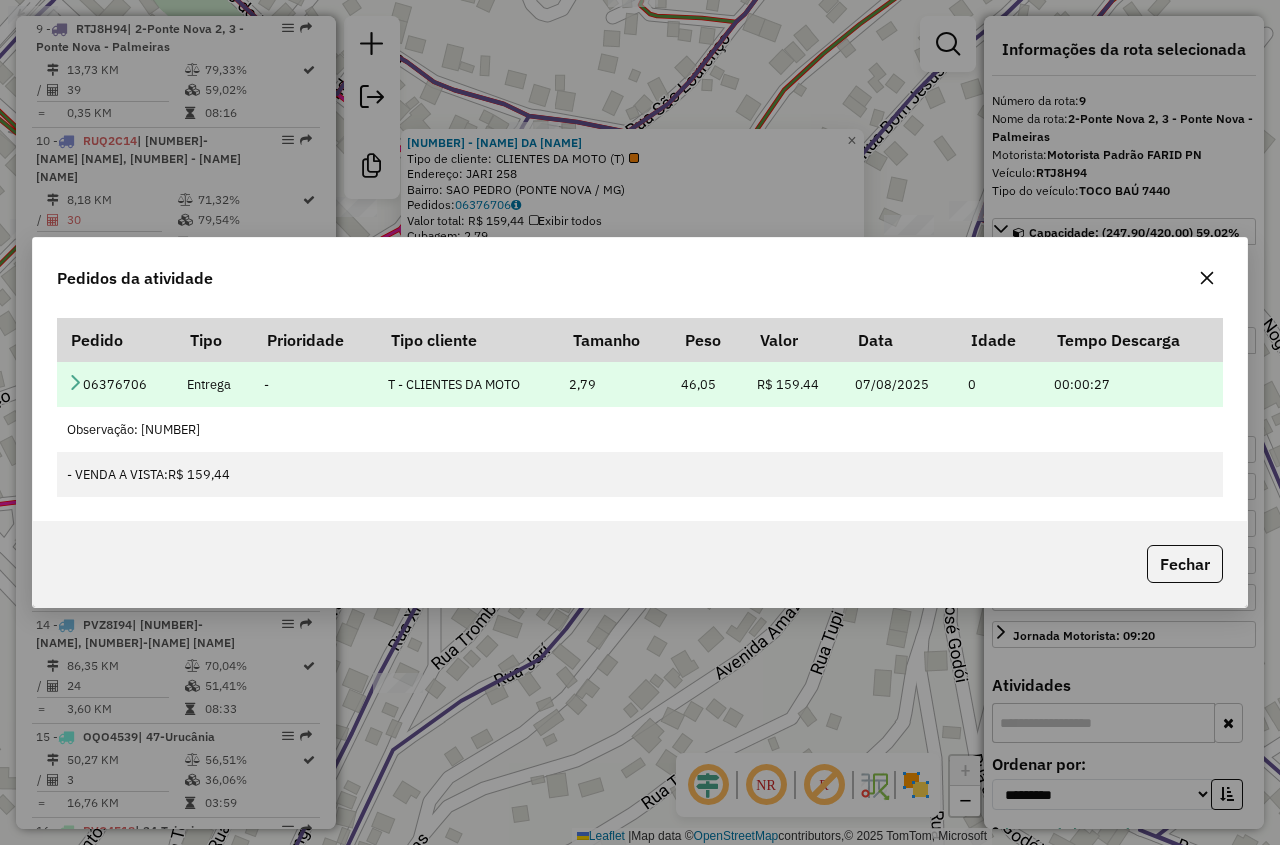 click at bounding box center [75, 382] 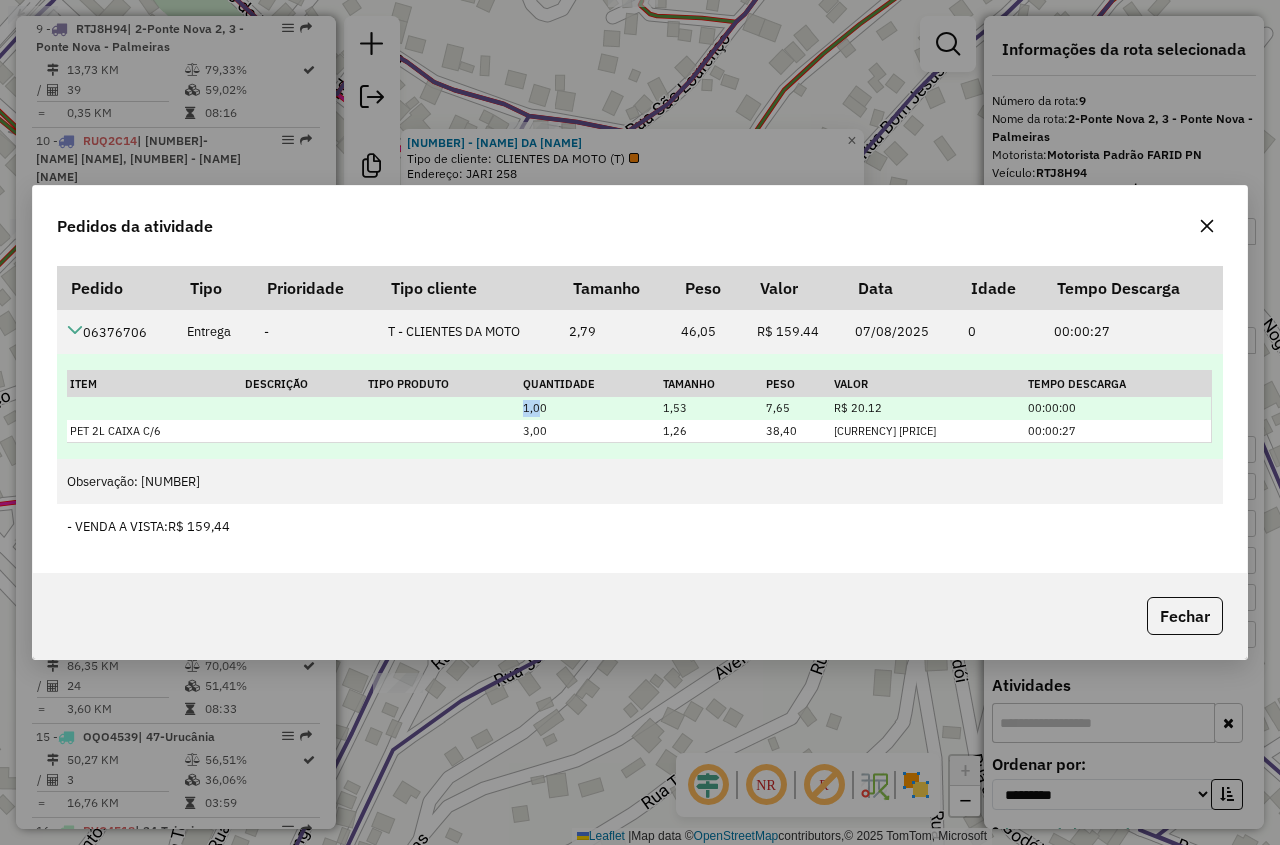 drag, startPoint x: 576, startPoint y: 412, endPoint x: 76, endPoint y: 416, distance: 500.016 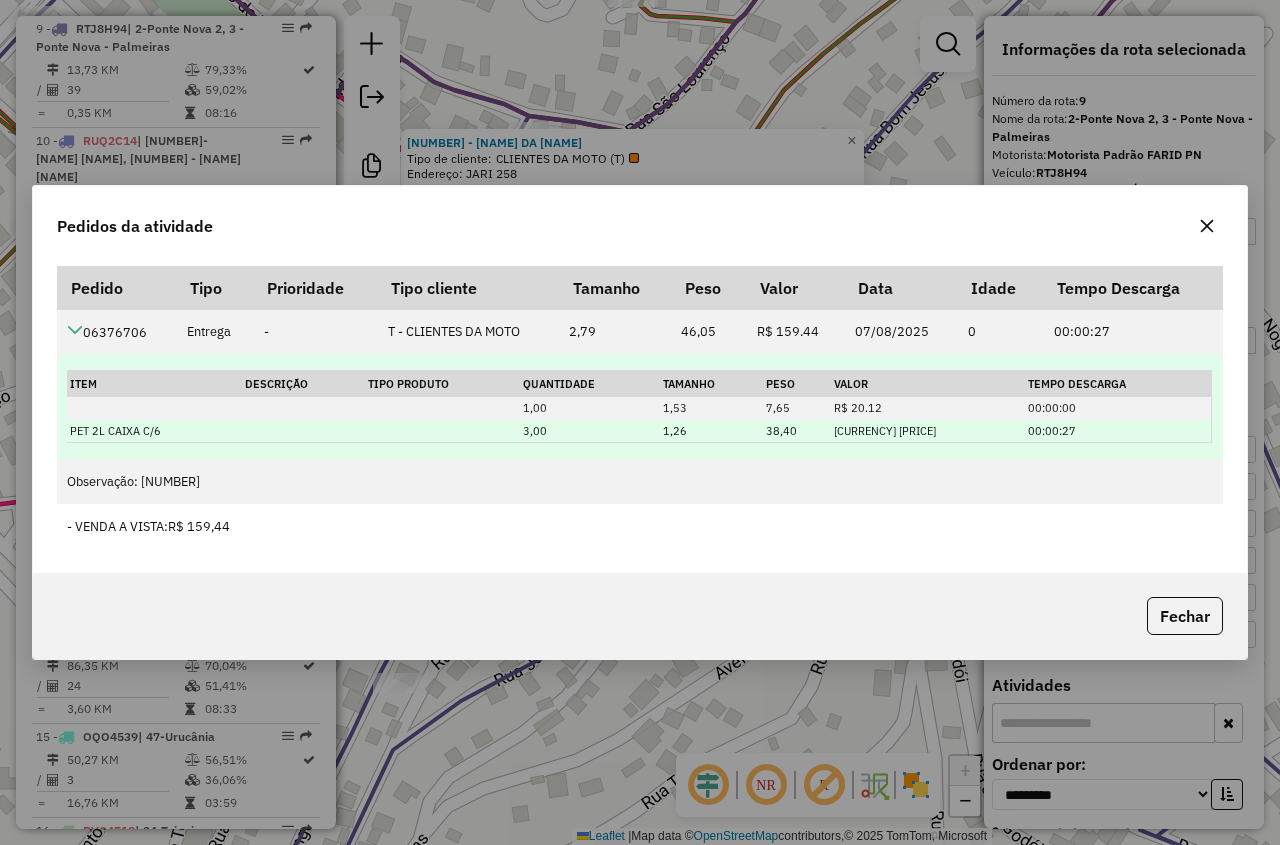 click on "PET 2L CAIXA C/6" at bounding box center (154, 431) 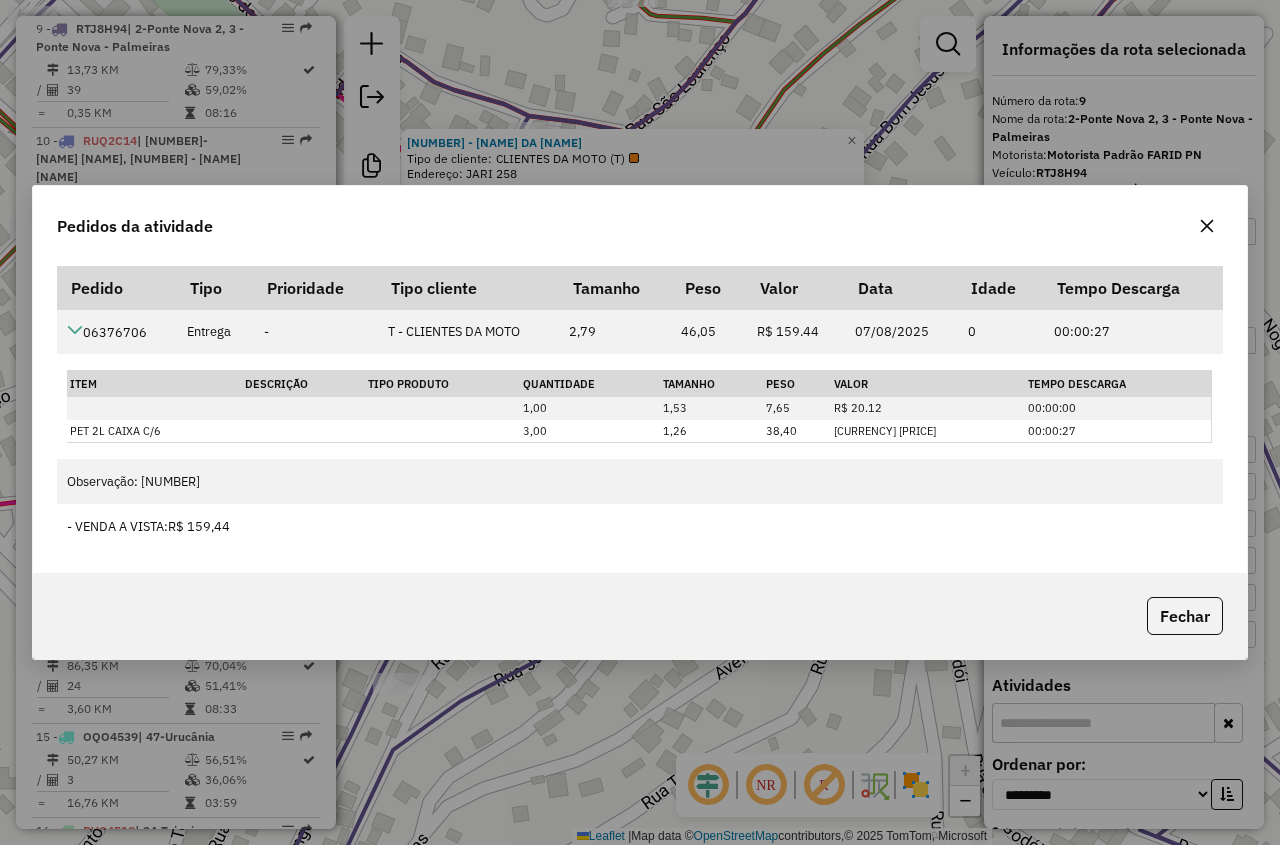 click 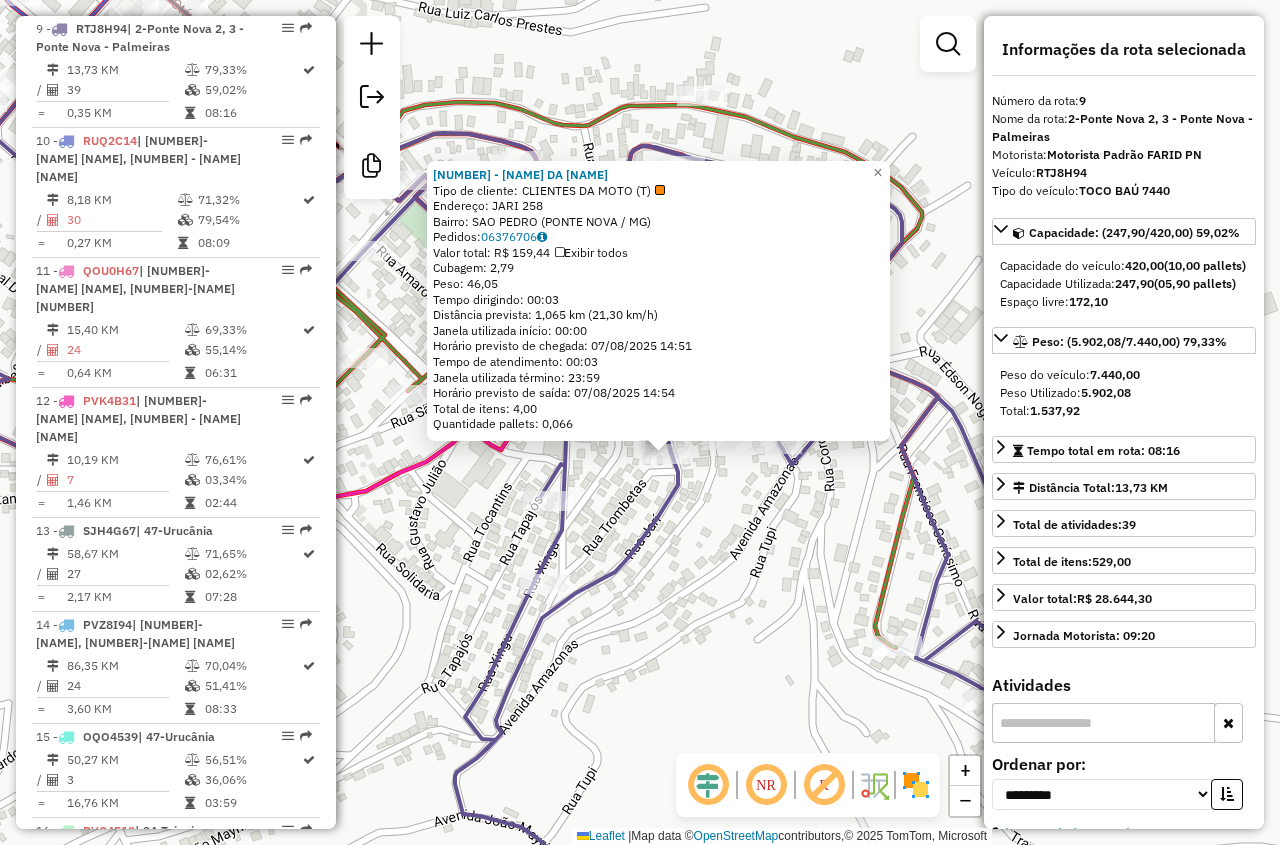 click on "[NUMBER] - [NAME] DA [NAME] Tipo de cliente: [NAME] DA [NAME] ([INITIAL]) Endereço: [NAME] [NUMBER] Bairro: [NAME] ([NAME] / [STATE]) Pedidos: [NUMBER] Valor total: [CURRENCY] [PRICE] Exibir todos Cubagem: [PRICE] Peso: [PRICE] Tempo dirigindo: [TIME] Distância prevista: [PRICE] km ([PRICE] km/h) Janela utilizada início: [TIME] Horário previsto de chegada: [DATE] [TIME] Tempo de atendimento: [TIME] Janela utilizada término: [TIME] Horário previsto de saída: [DATE] [TIME] Total de itens: [PRICE] Quantidade pallets: [PRICE] × Janela de atendimento Grade de atendimento Capacidade Transportadoras Veículos Cliente Pedidos Rotas Selecione os dias da semana para filtrar as janelas de atendimento Seg Ter Qua Qui Sex Sáb Dom Informe o período da janela de atendimento: De: Até: Filtrar exatamente a janela do cliente Considerar janela de atendimento padrão Selecione os dias de semana para filtrar as grades de atendimento Seg Ter Qua Qui Sex Sáb Dom Peso mínimo: De: De:" 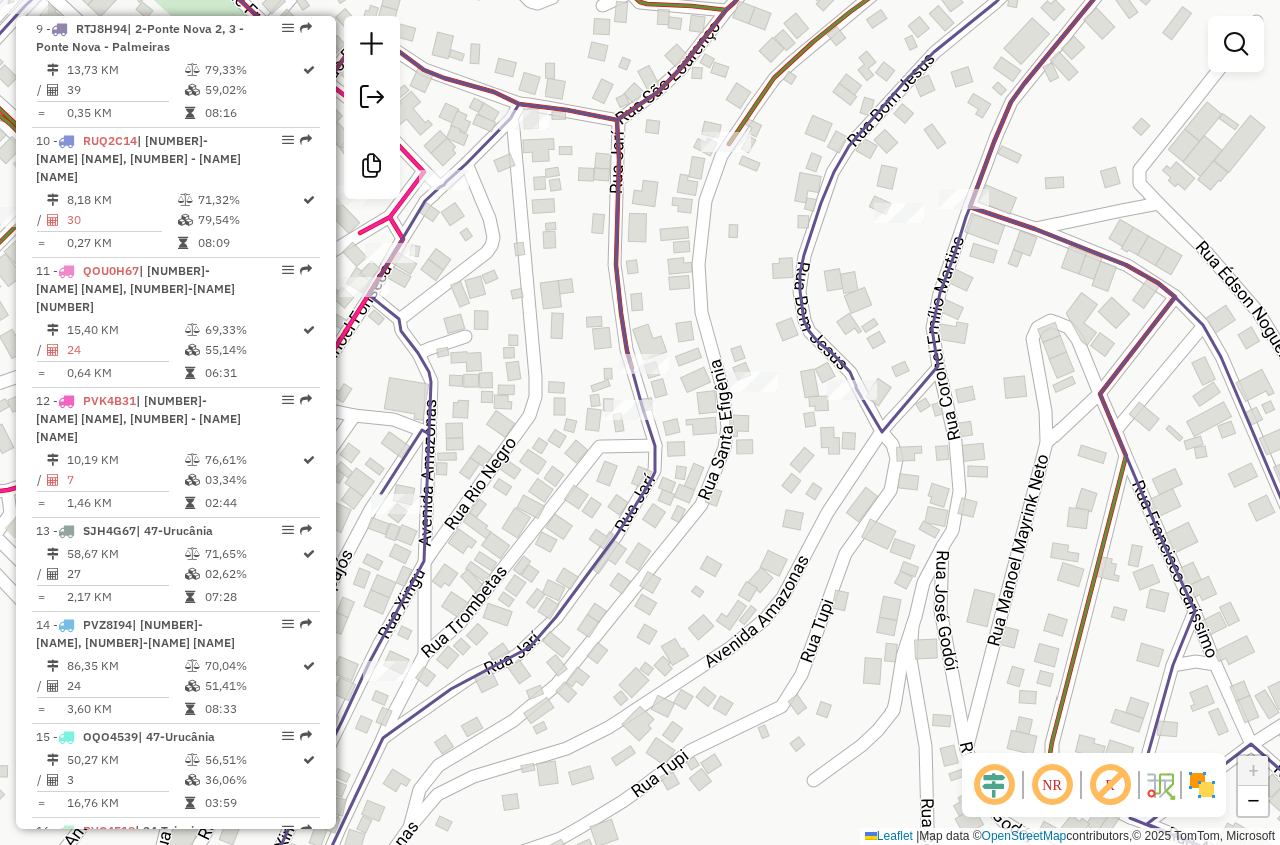 drag, startPoint x: 543, startPoint y: 466, endPoint x: 701, endPoint y: 492, distance: 160.12495 